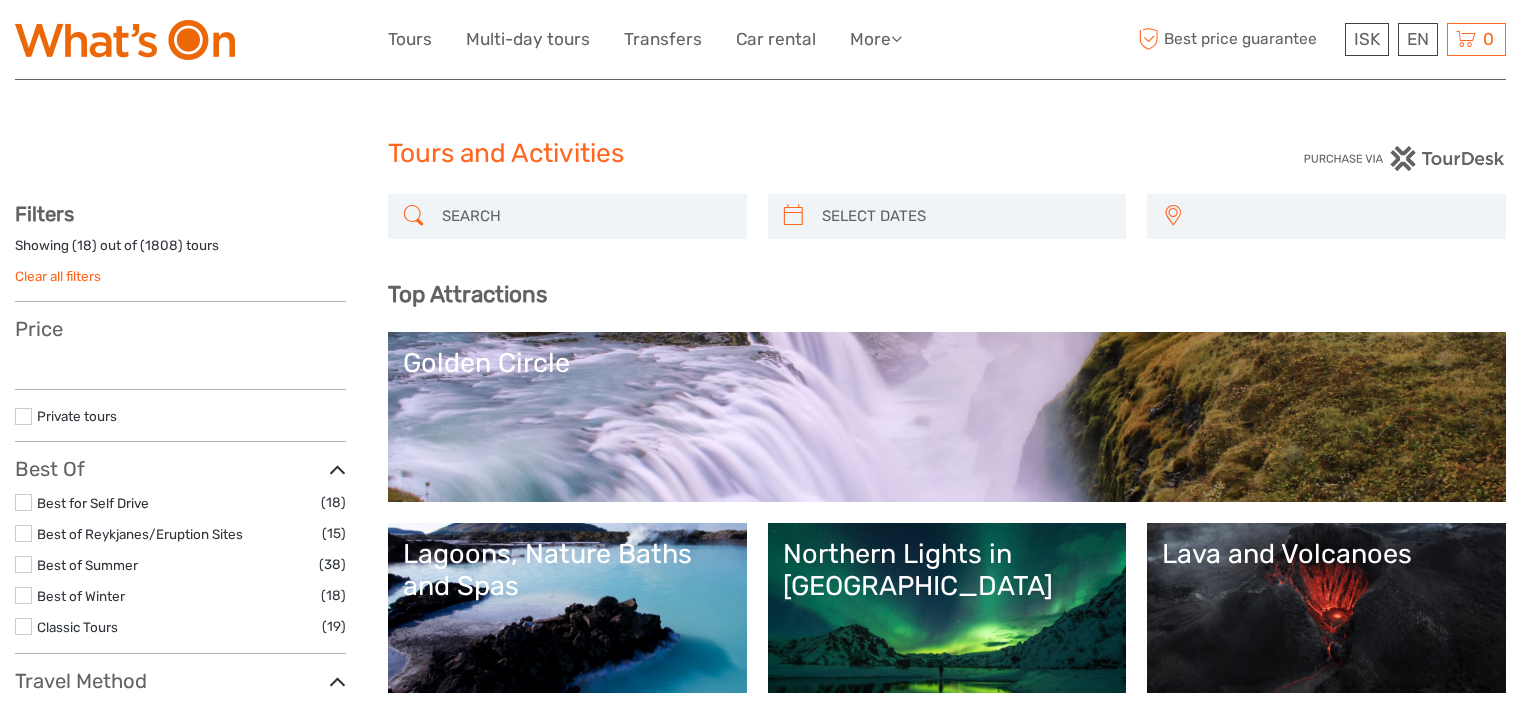select 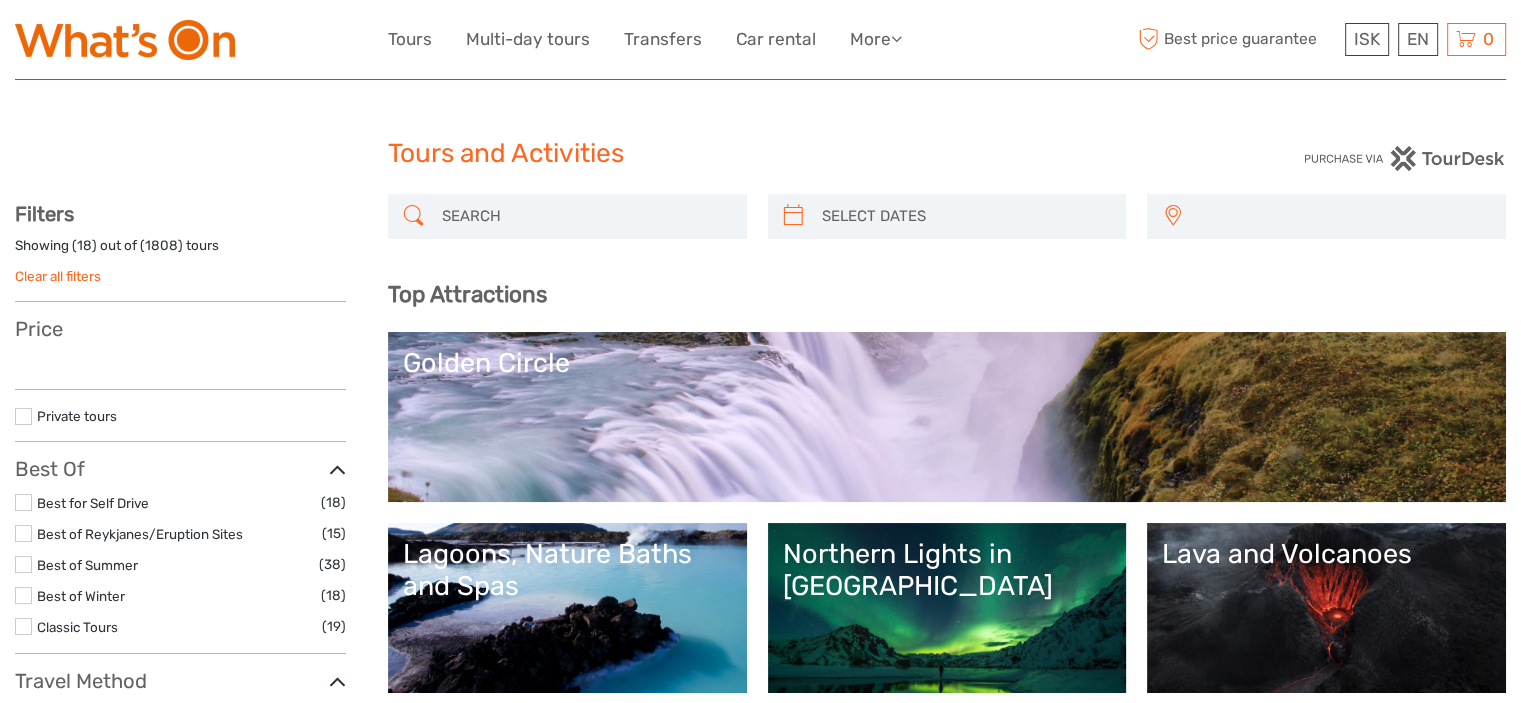 select 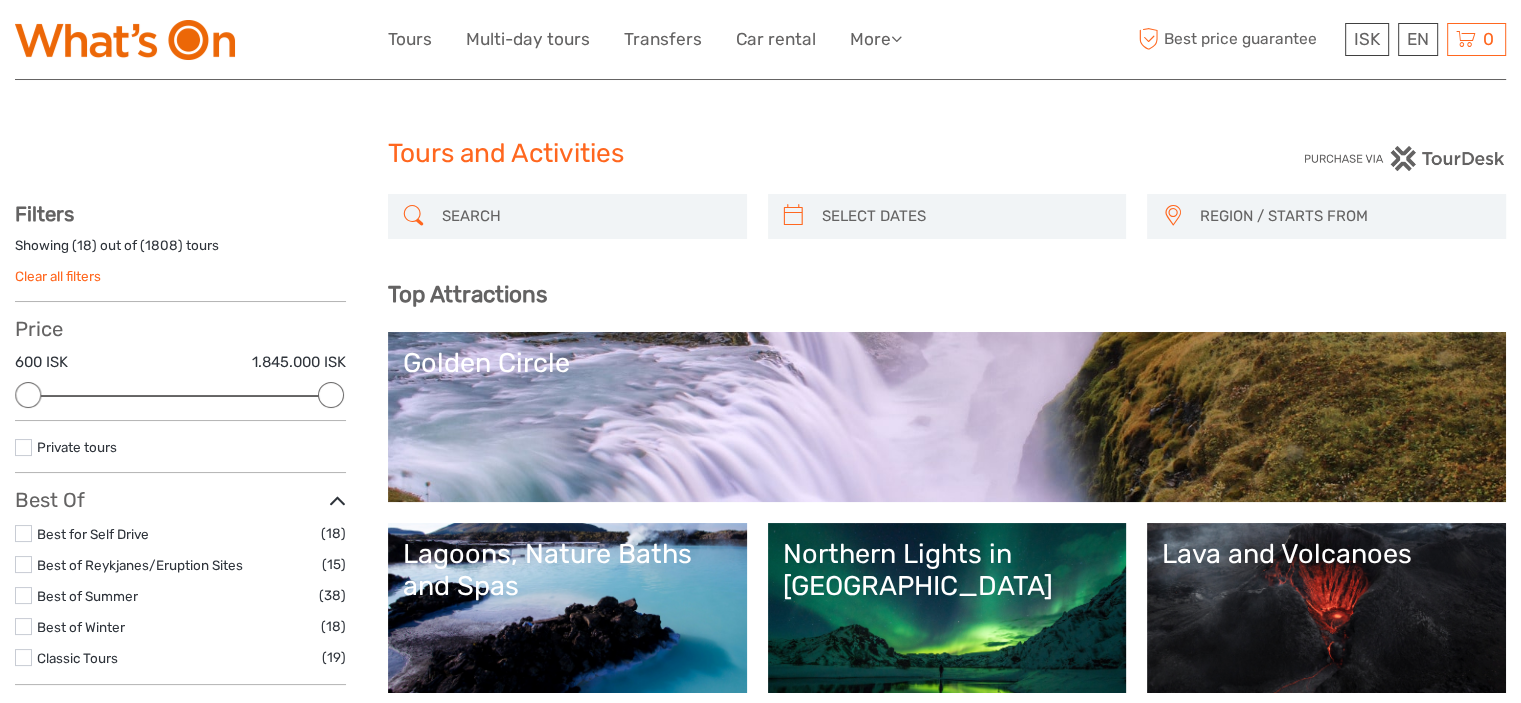 scroll, scrollTop: 0, scrollLeft: 0, axis: both 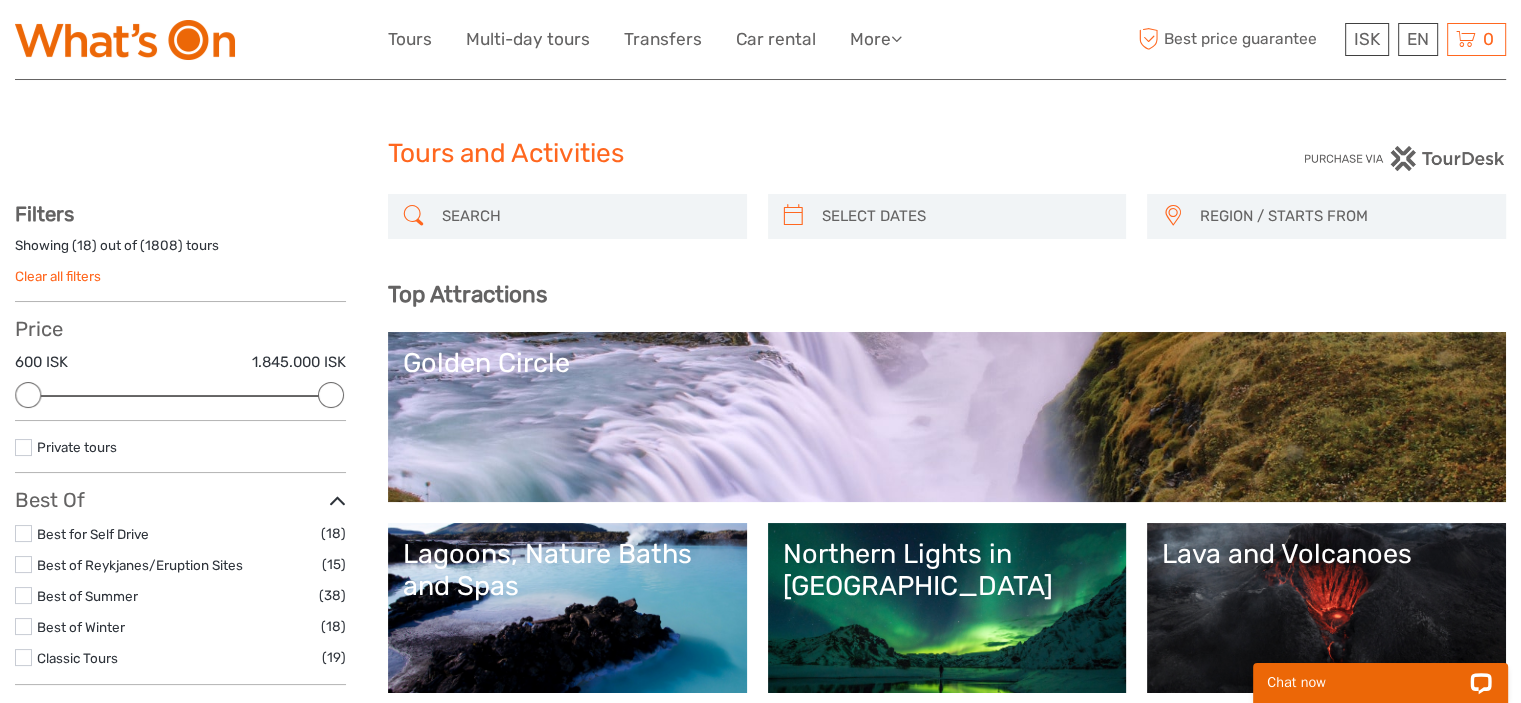 drag, startPoint x: 556, startPoint y: 187, endPoint x: 544, endPoint y: 203, distance: 20 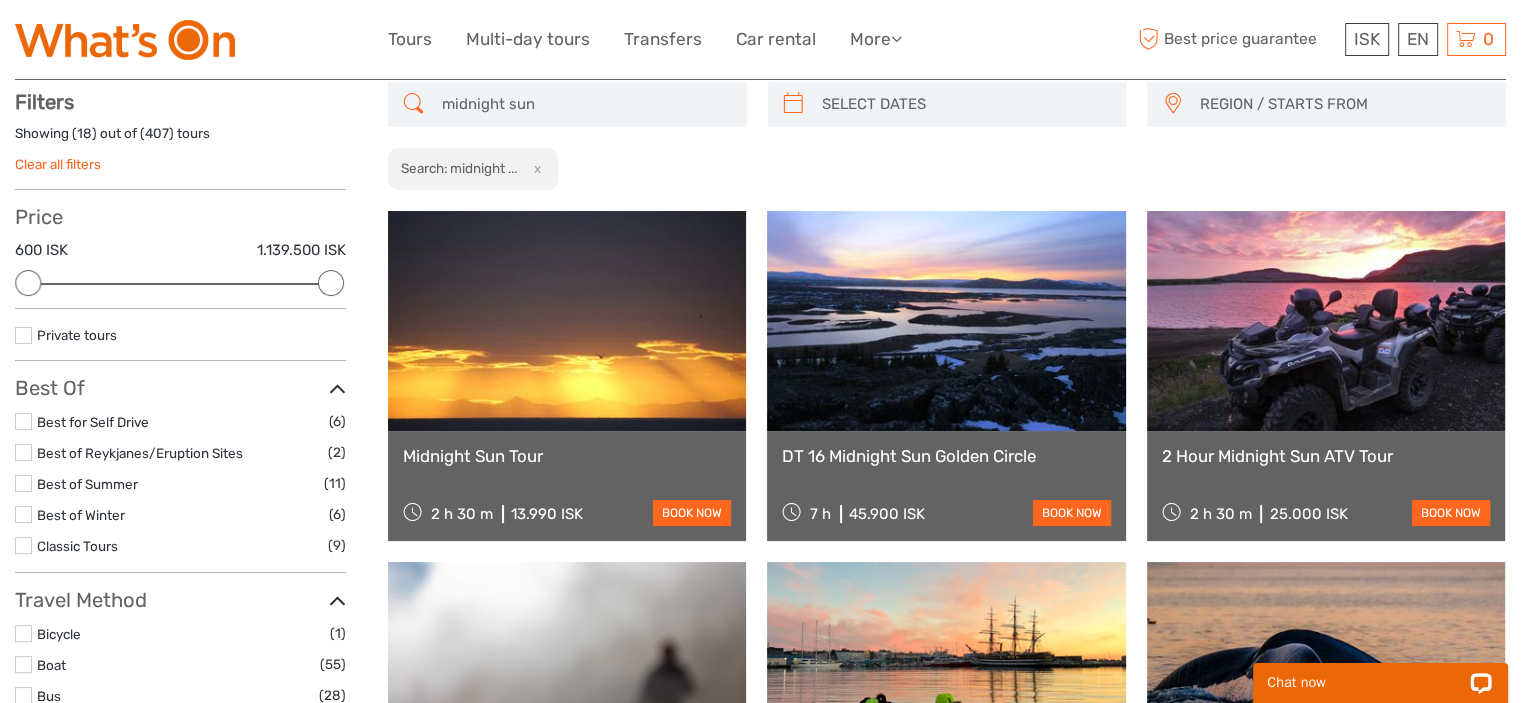 scroll, scrollTop: 113, scrollLeft: 0, axis: vertical 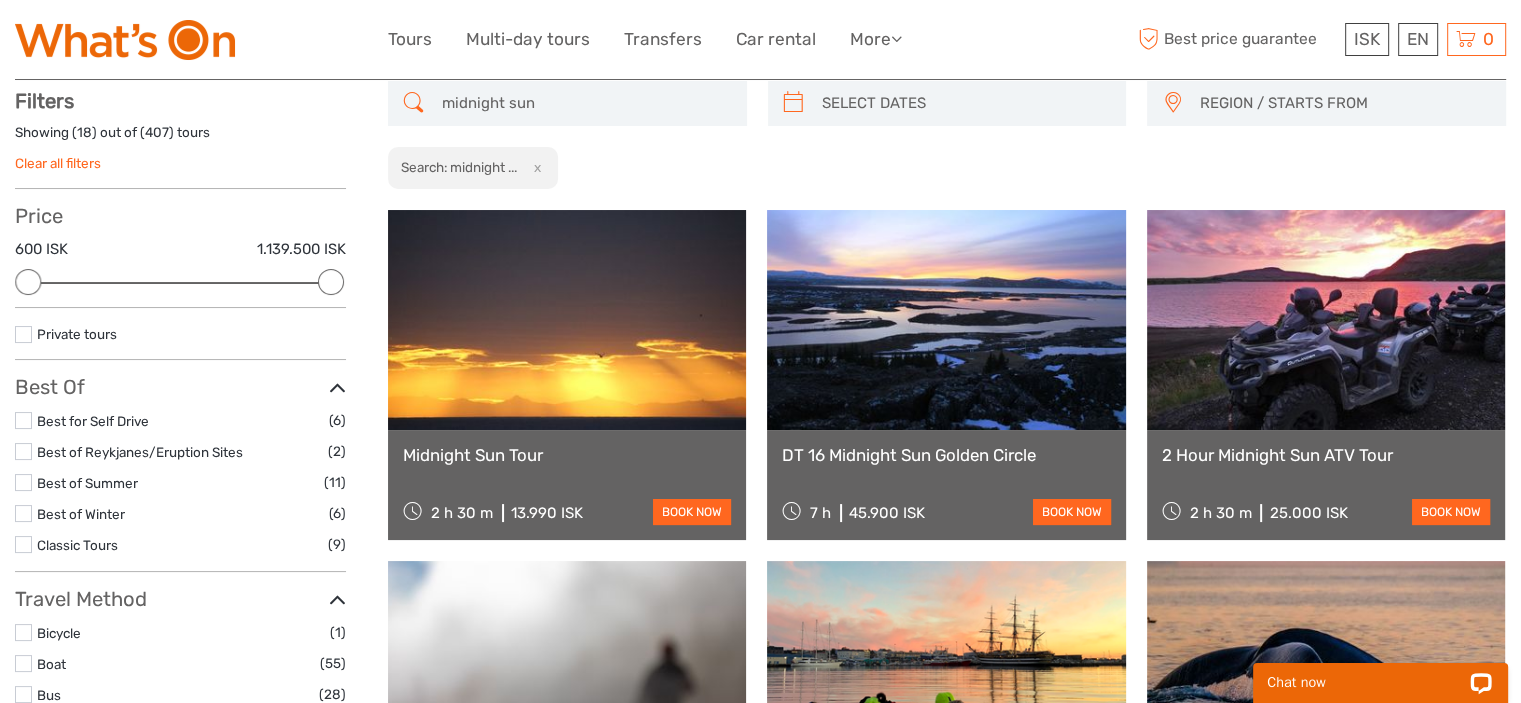 type on "midnight sun" 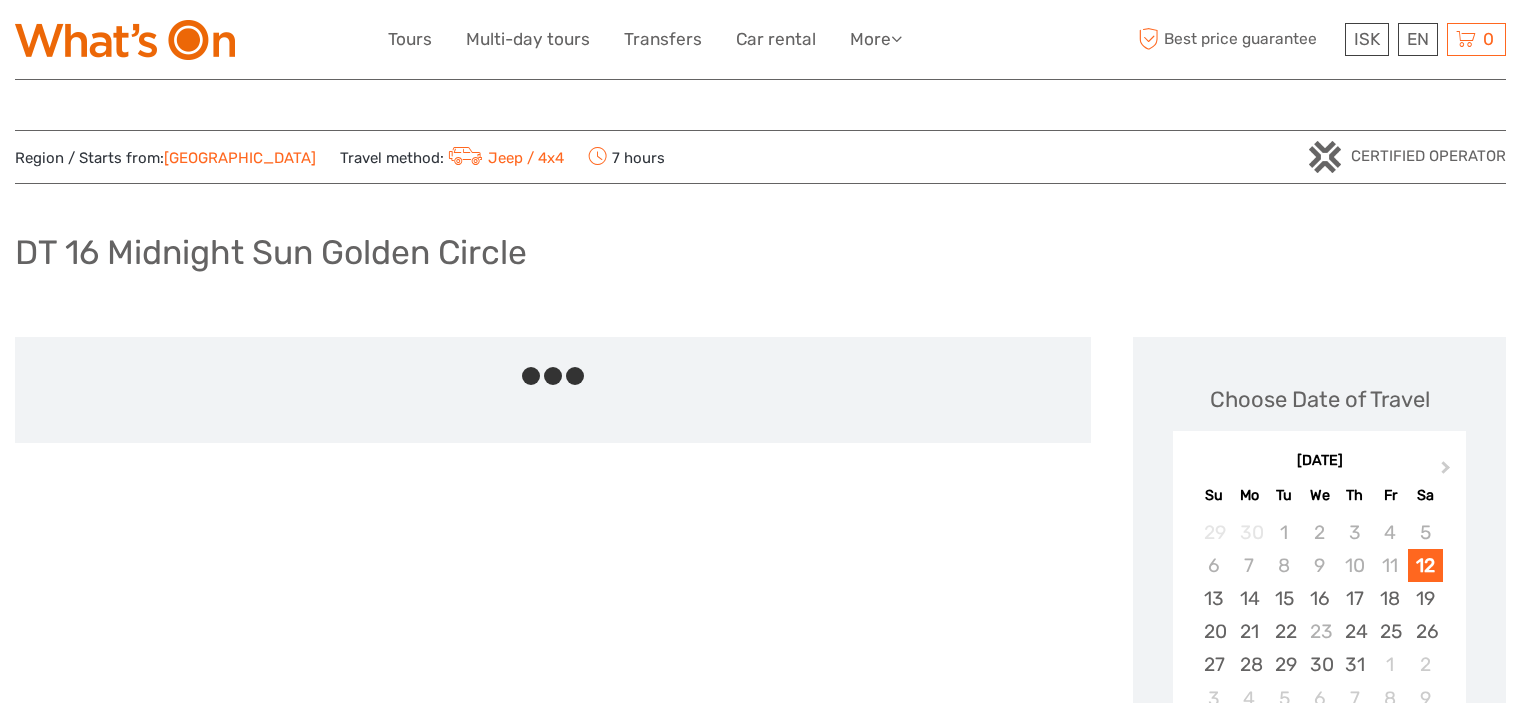scroll, scrollTop: 0, scrollLeft: 0, axis: both 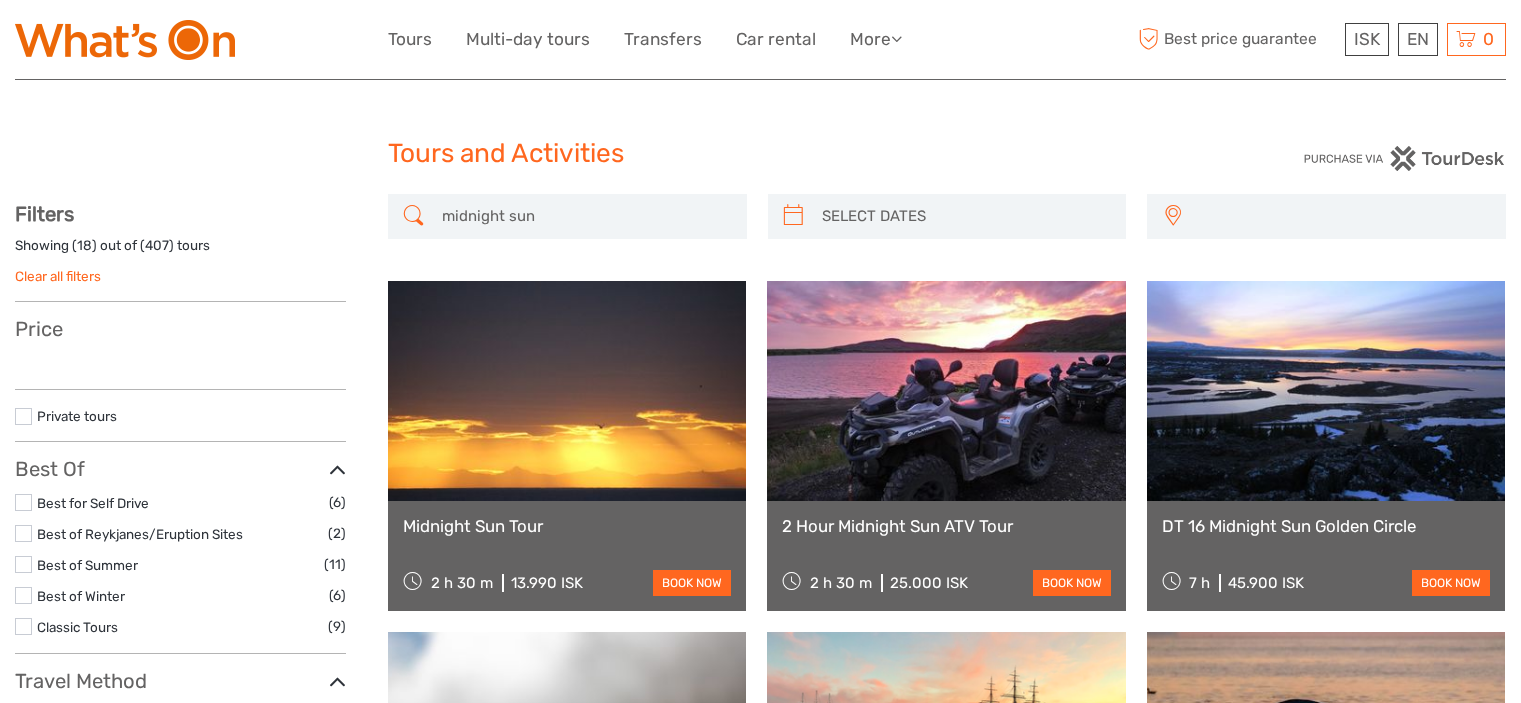 select 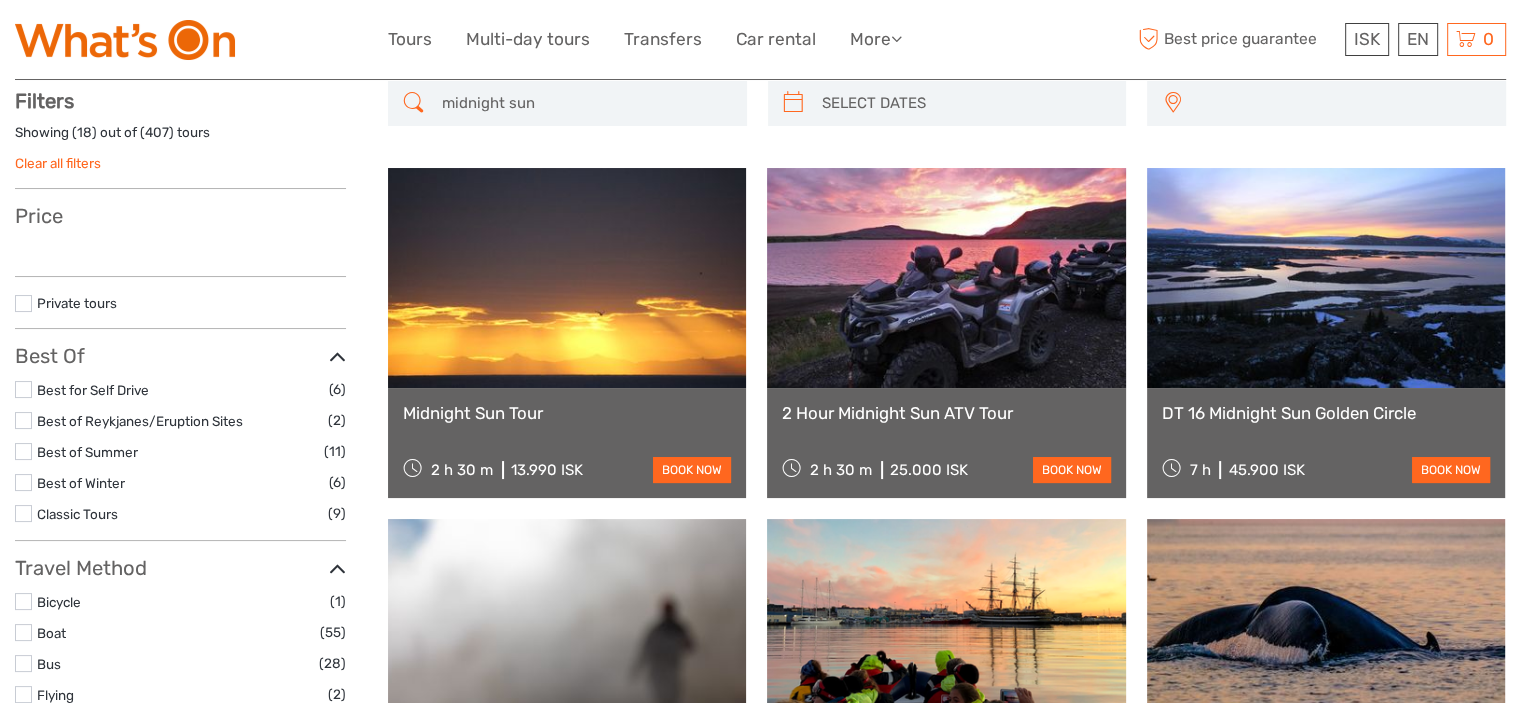 select 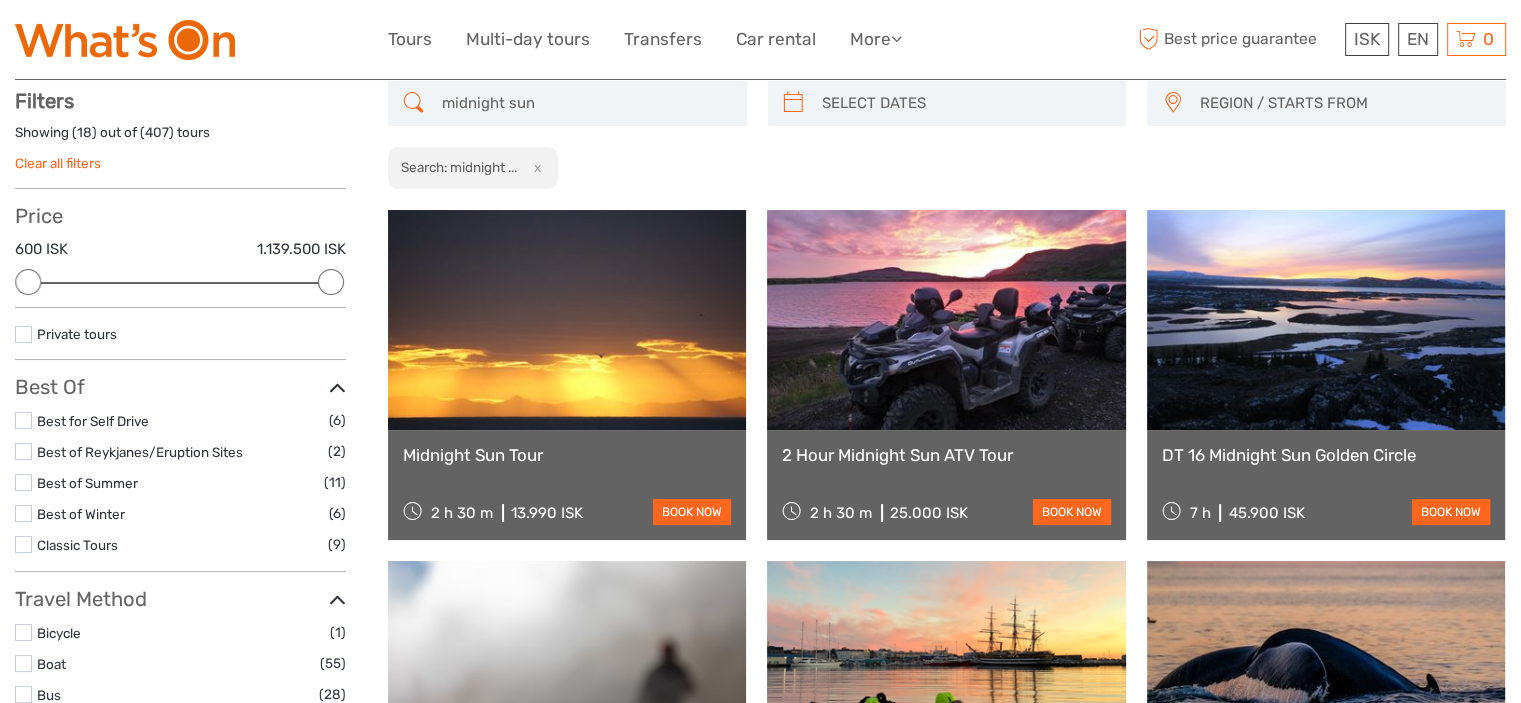 scroll, scrollTop: 0, scrollLeft: 0, axis: both 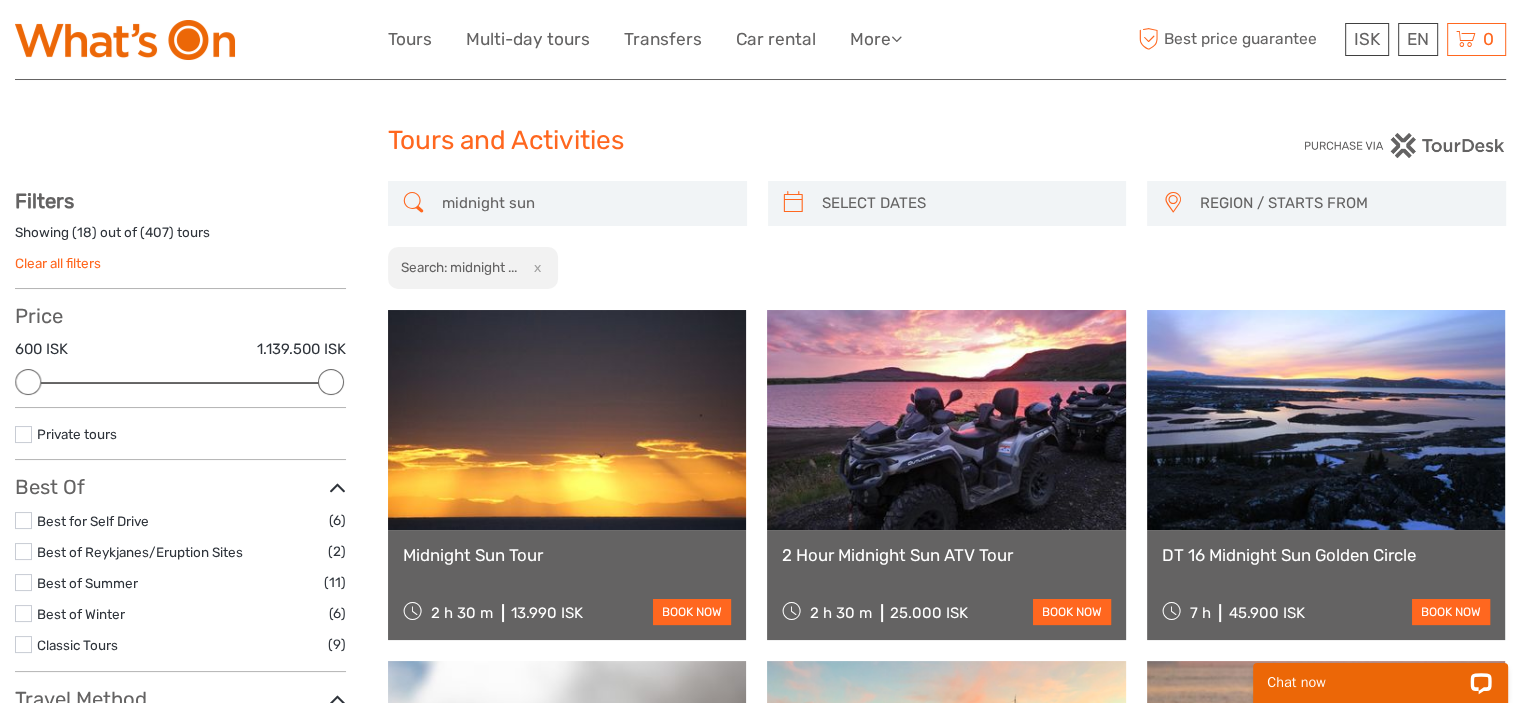 click on "midnight sun" at bounding box center (585, 203) 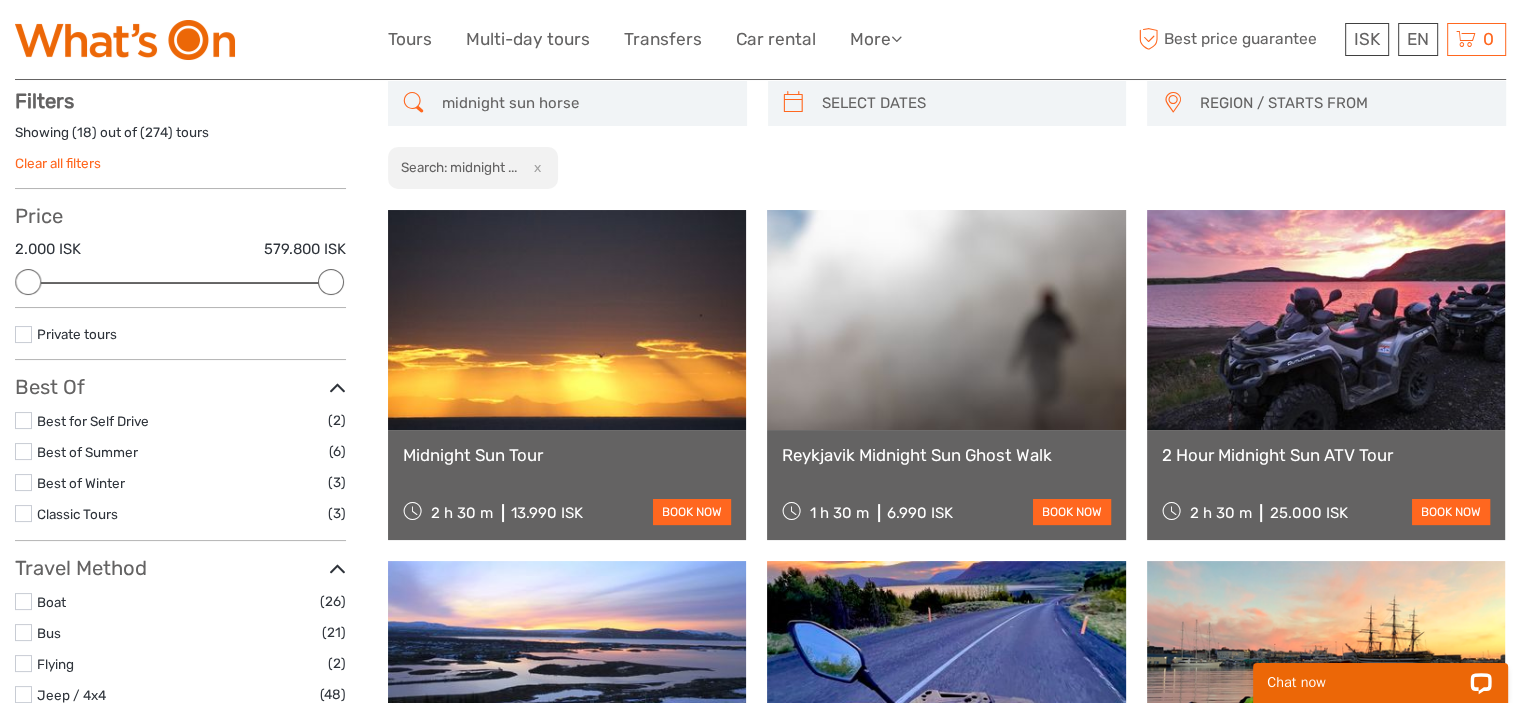 scroll, scrollTop: 13, scrollLeft: 0, axis: vertical 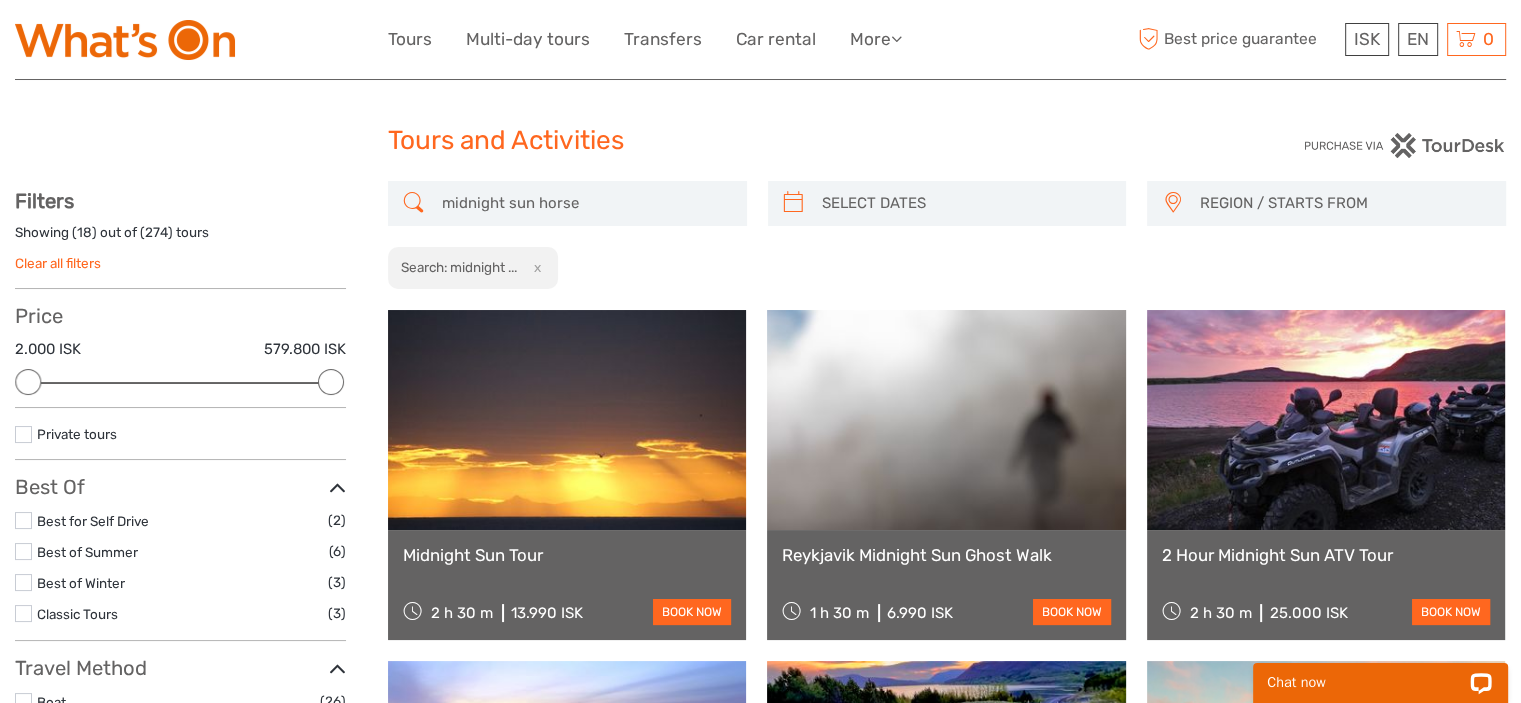 drag, startPoint x: 590, startPoint y: 202, endPoint x: 0, endPoint y: 191, distance: 590.10254 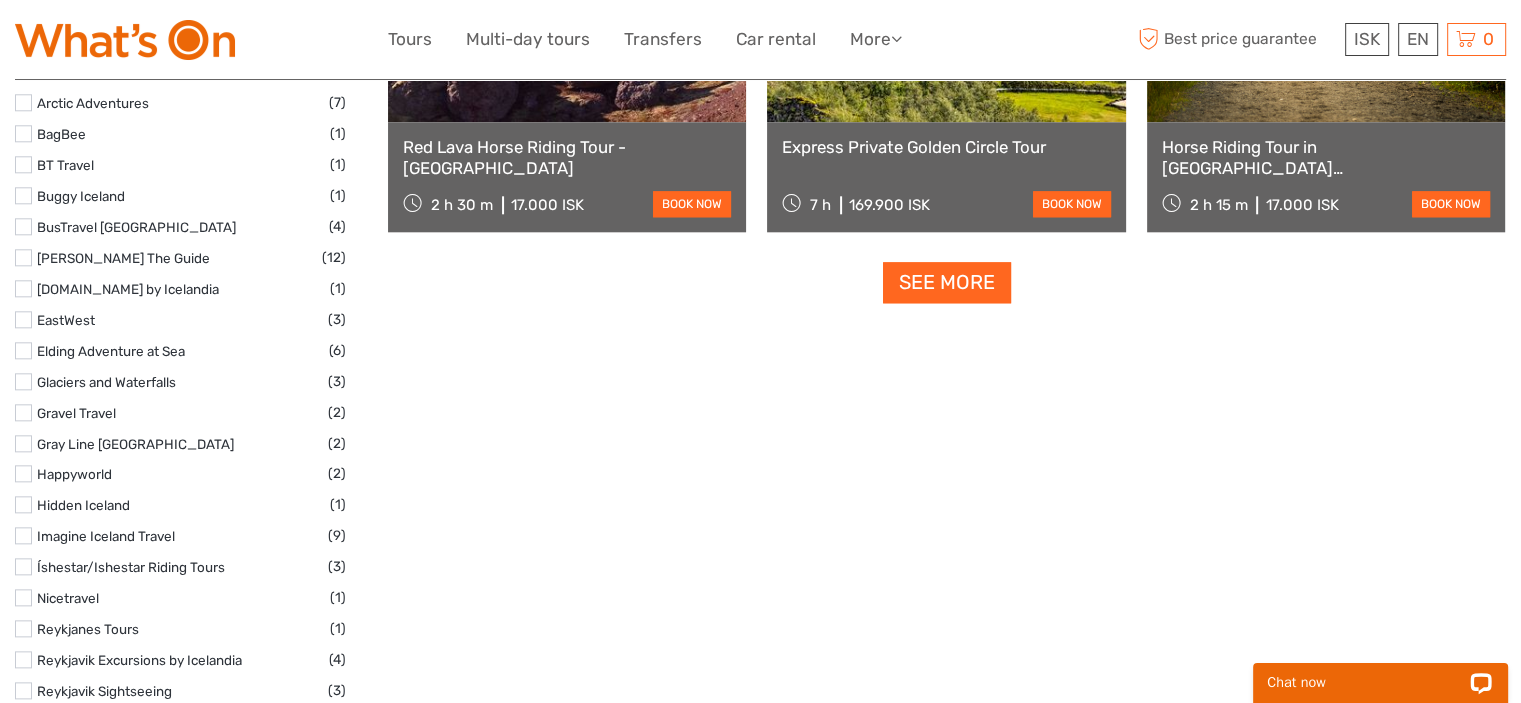 scroll, scrollTop: 2513, scrollLeft: 0, axis: vertical 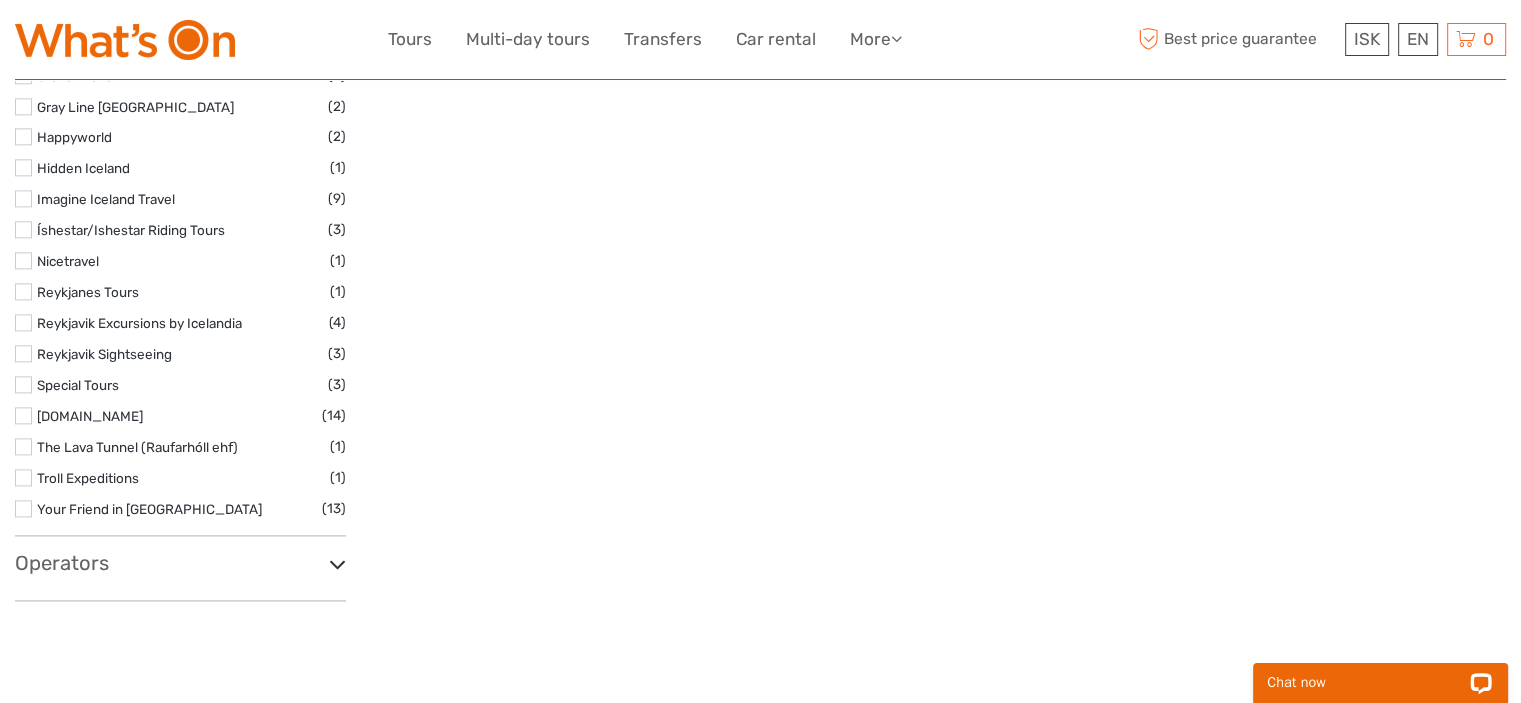 type on "horse evening" 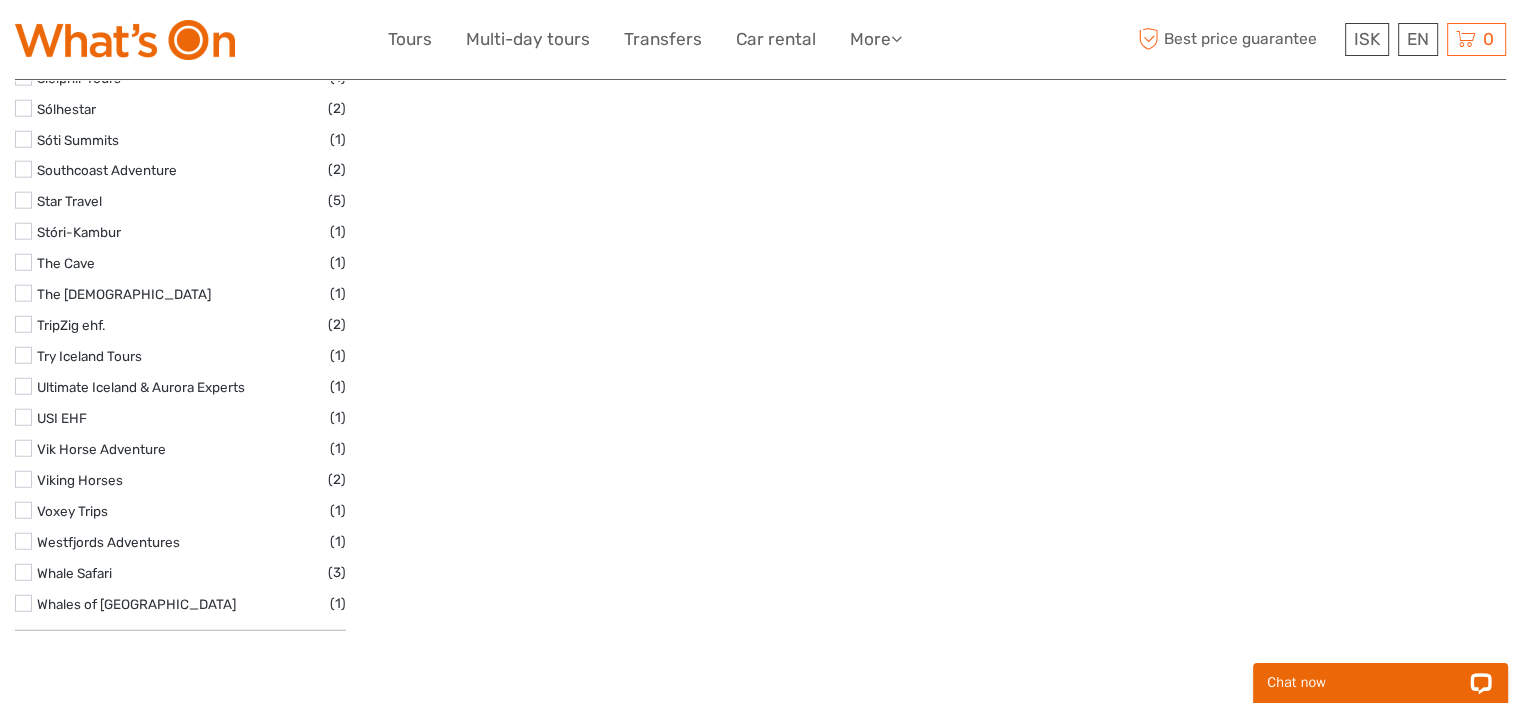 scroll, scrollTop: 5313, scrollLeft: 0, axis: vertical 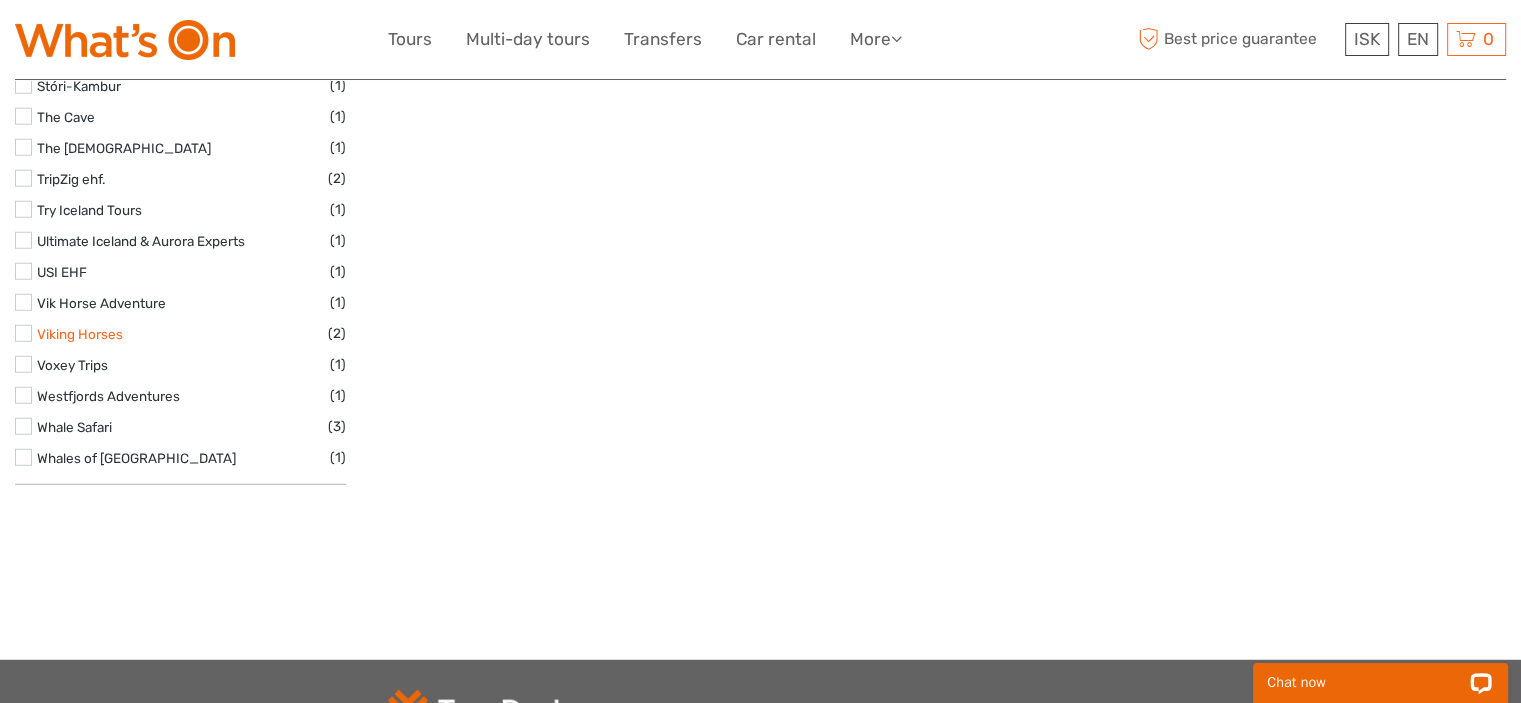 click on "Viking Horses" at bounding box center [80, 334] 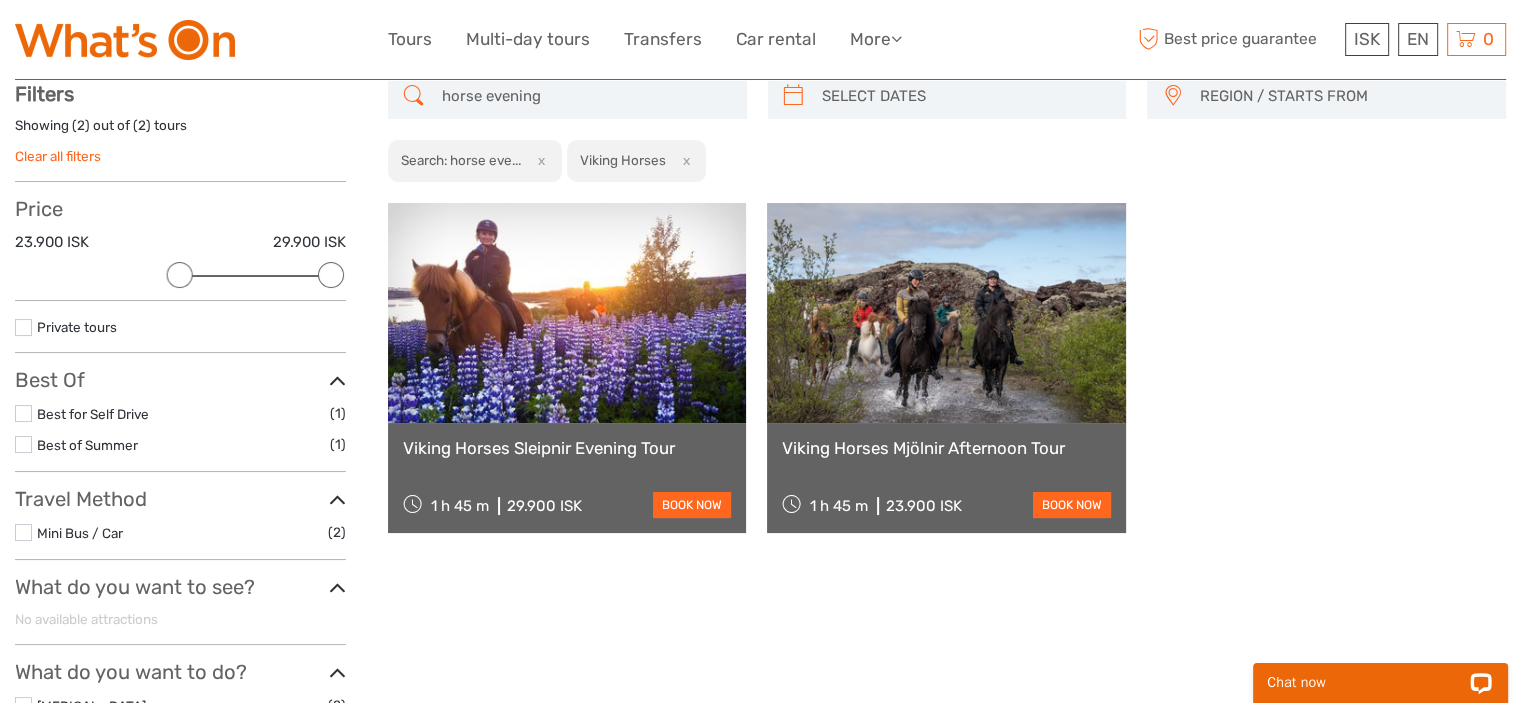 scroll, scrollTop: 113, scrollLeft: 0, axis: vertical 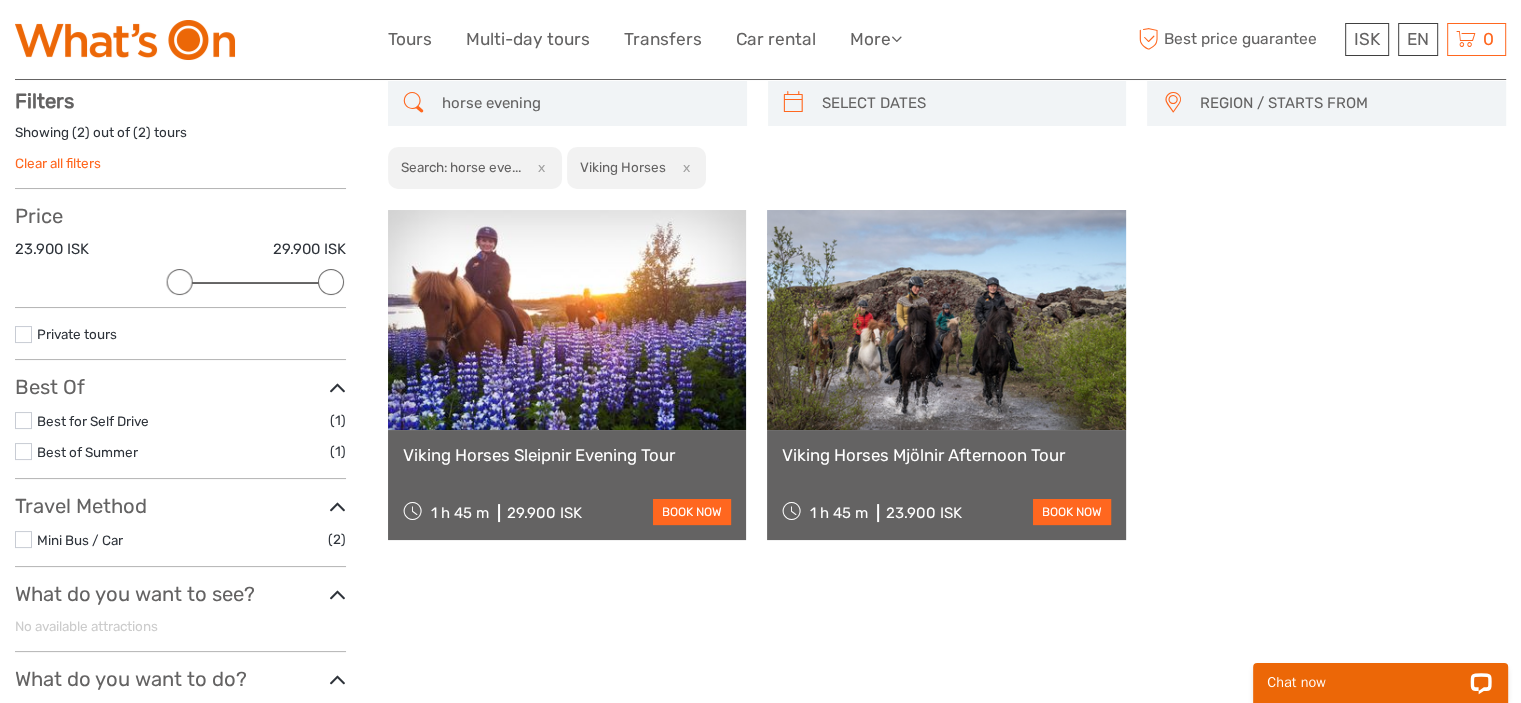 click on "x" at bounding box center [682, 167] 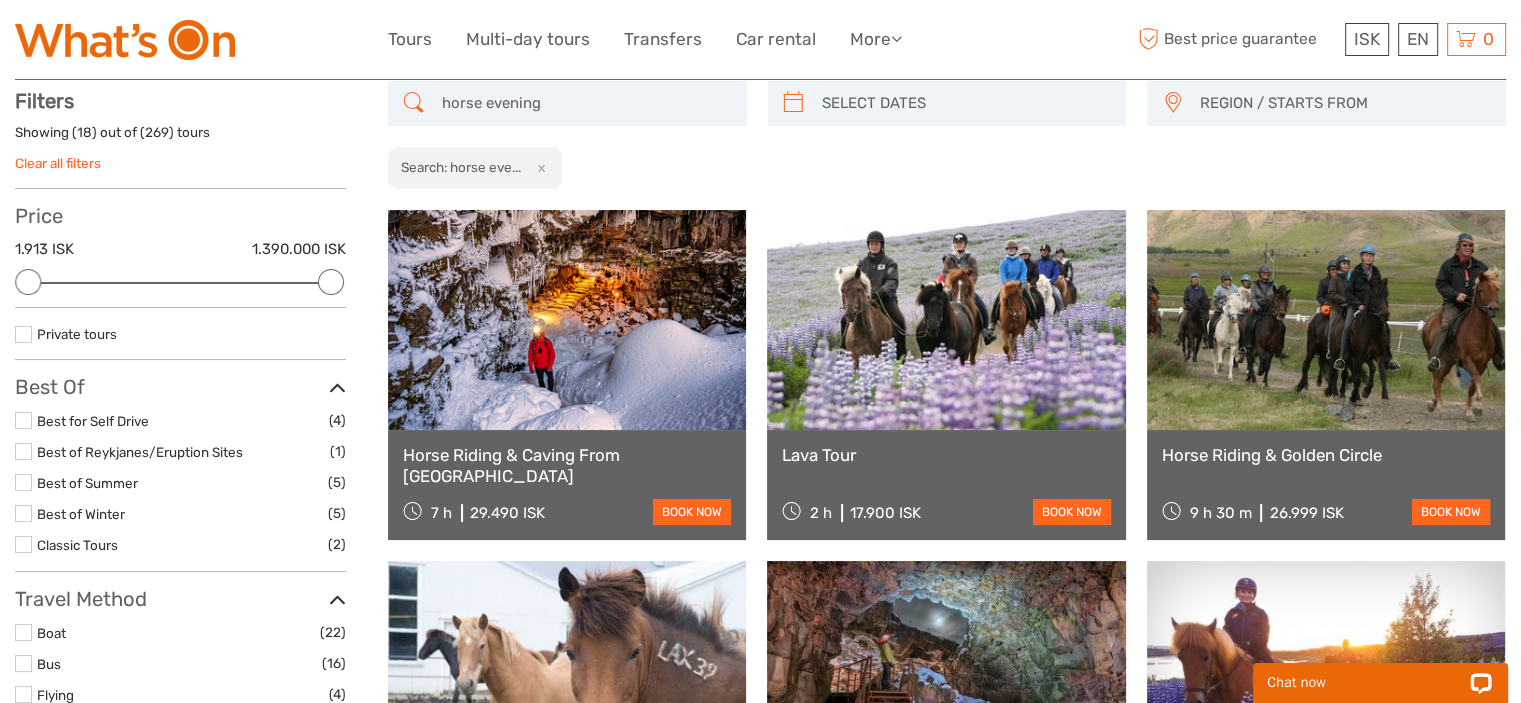 click on "x" at bounding box center (537, 167) 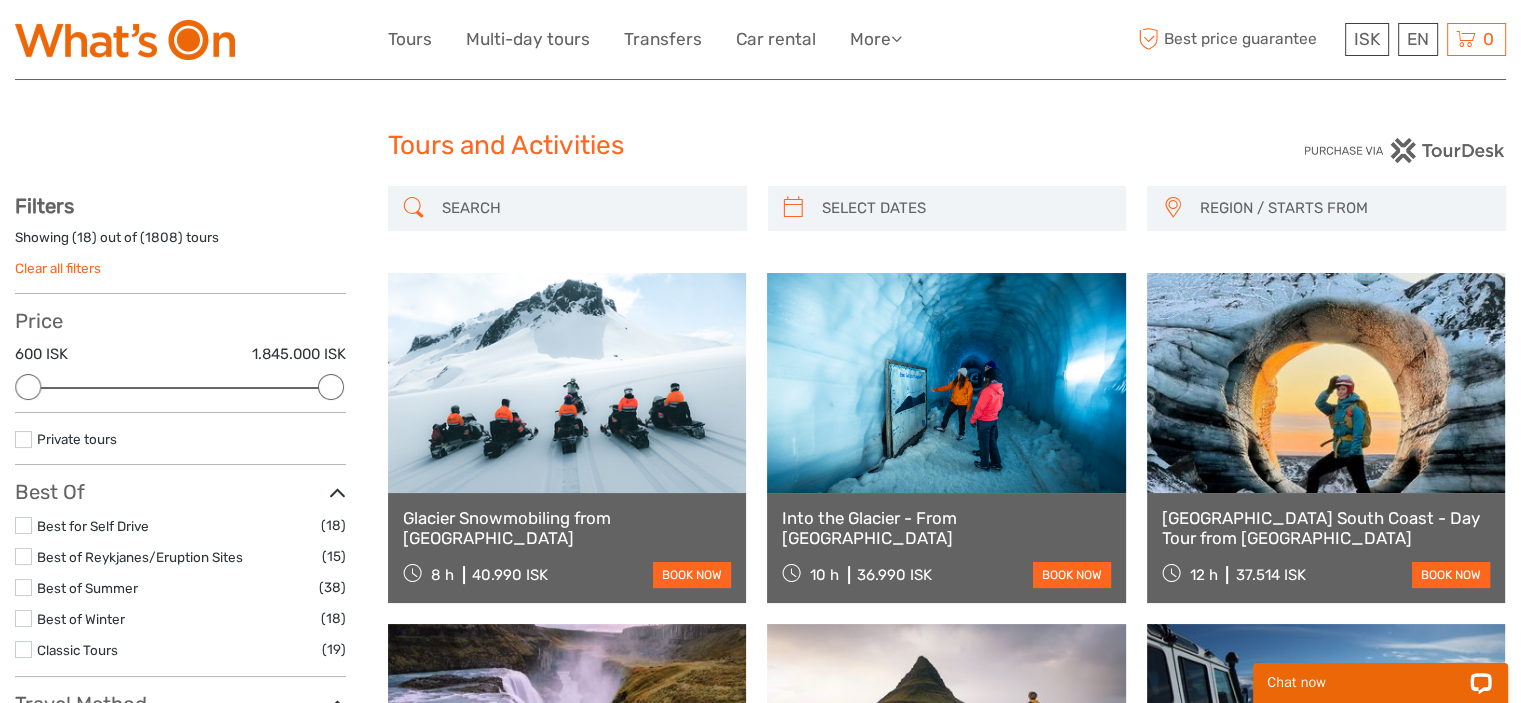 scroll, scrollTop: 0, scrollLeft: 0, axis: both 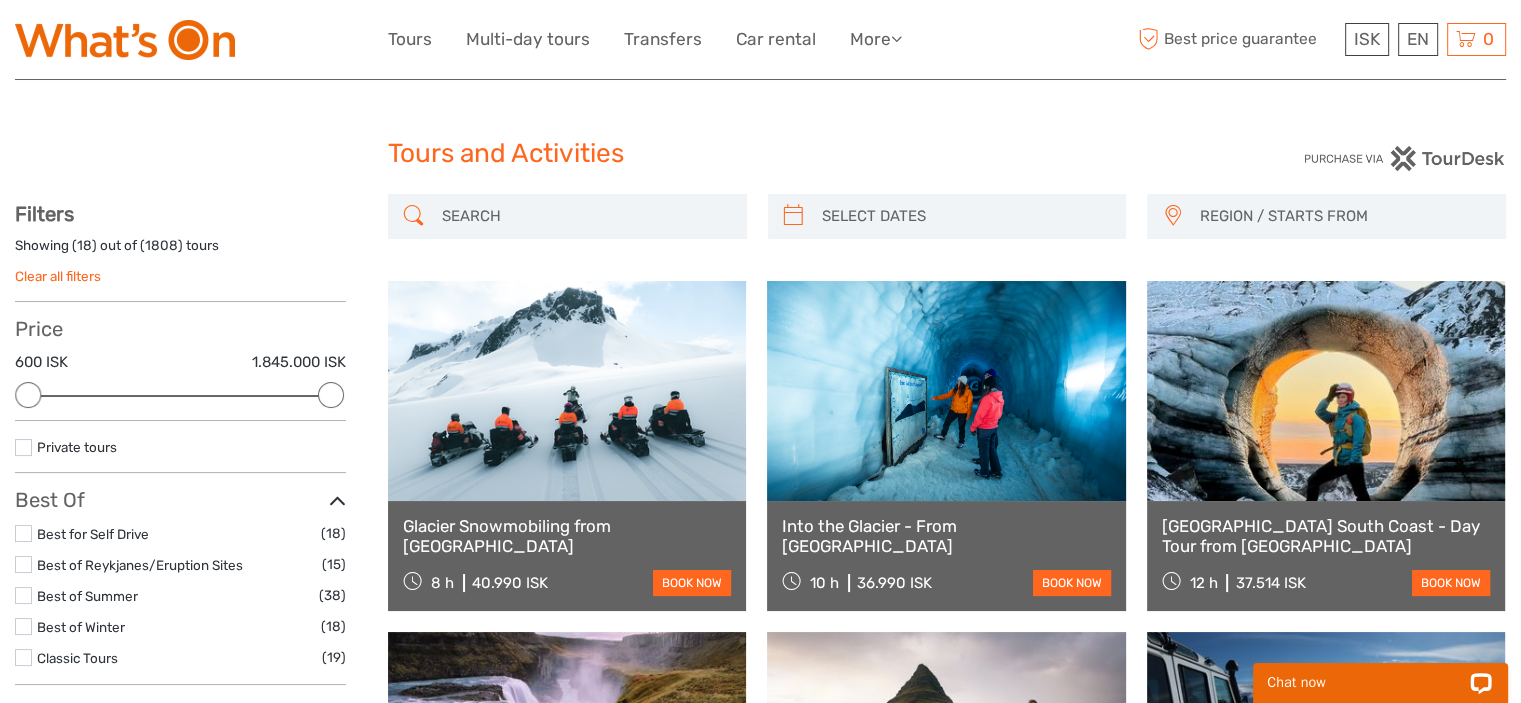 click at bounding box center [585, 216] 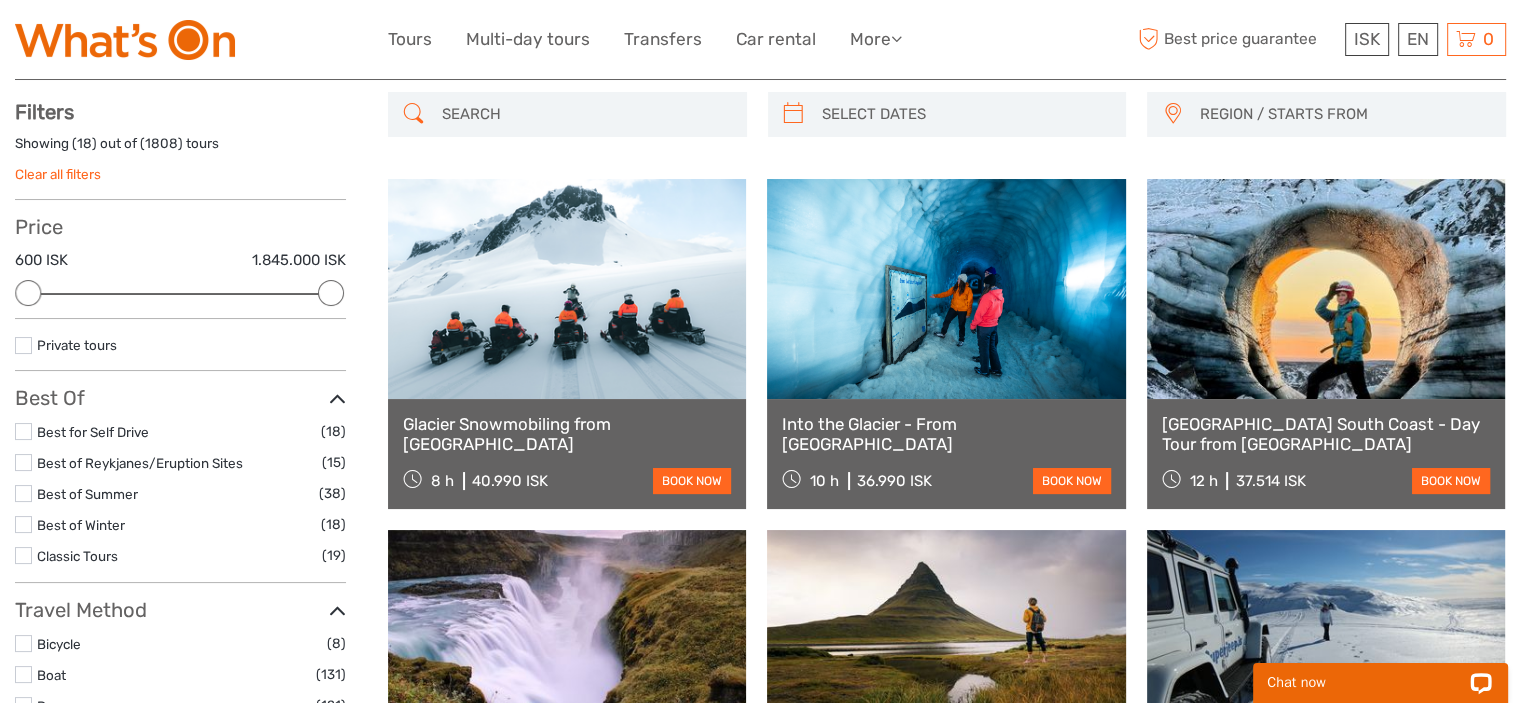 scroll, scrollTop: 113, scrollLeft: 0, axis: vertical 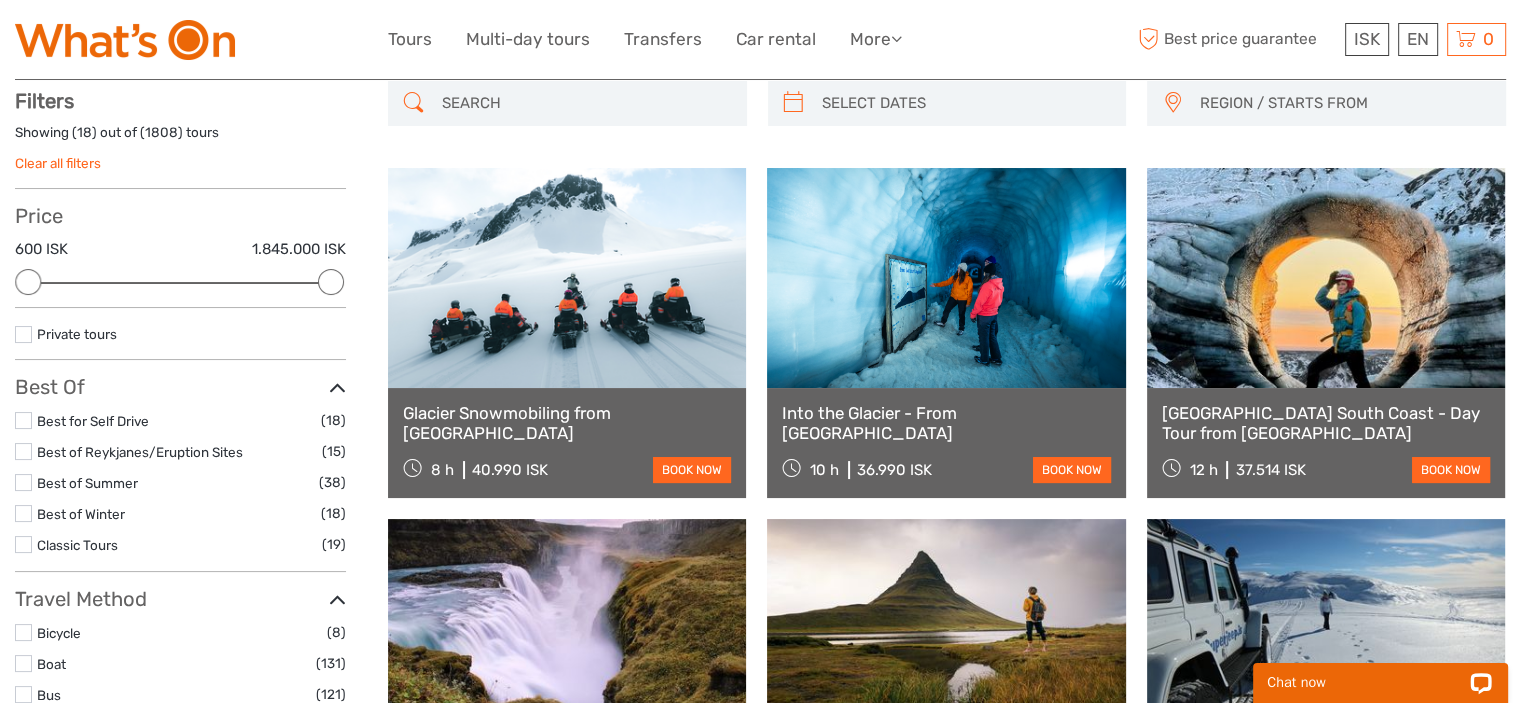 click at bounding box center (585, 103) 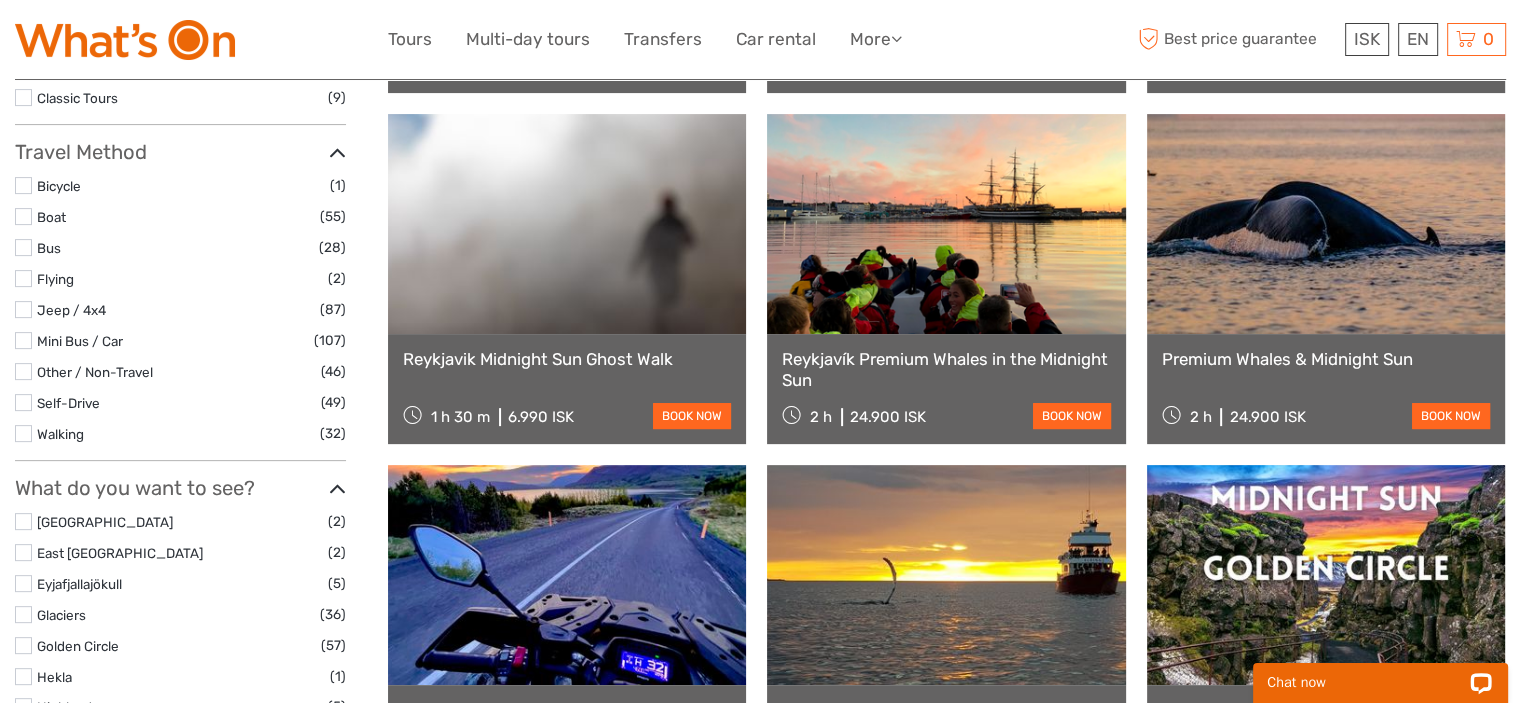 scroll, scrollTop: 713, scrollLeft: 0, axis: vertical 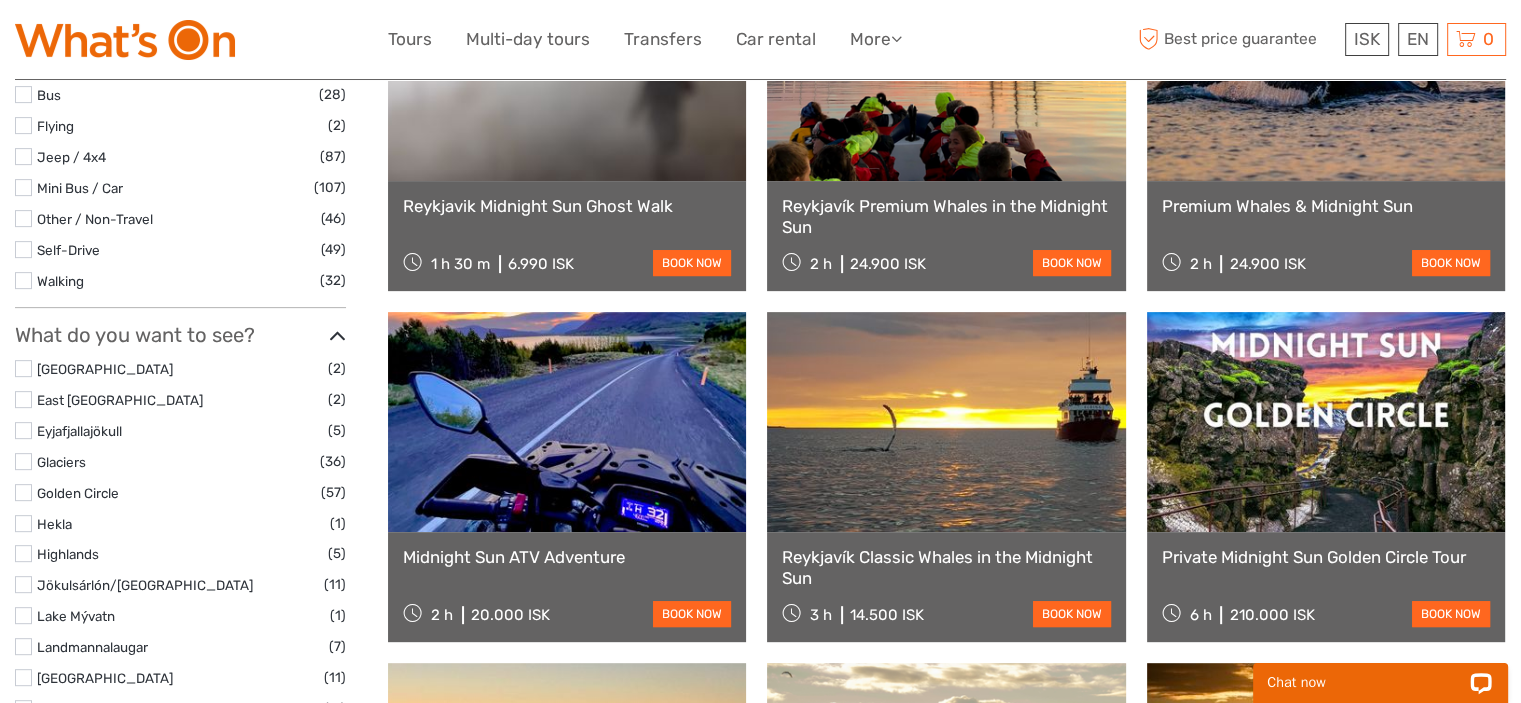 type on "midnight sun" 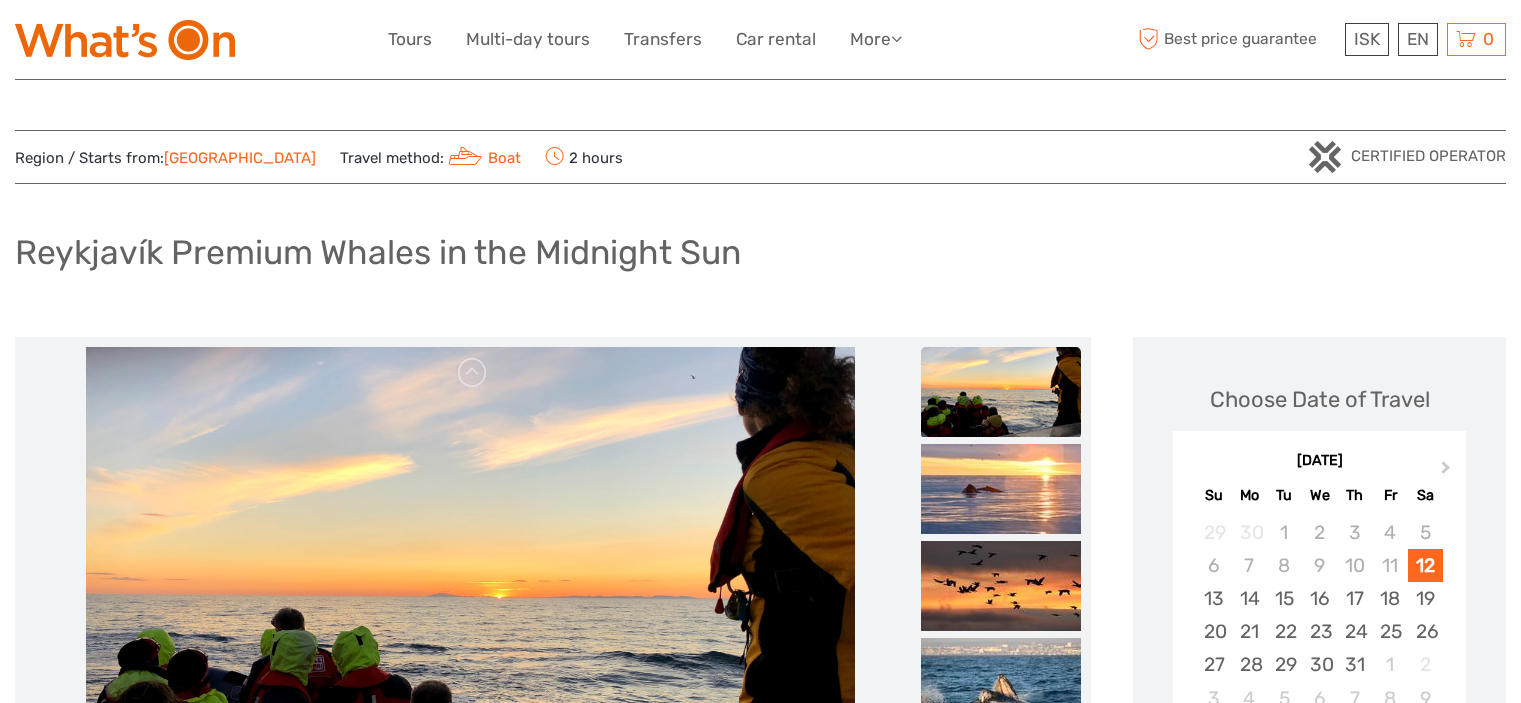 scroll, scrollTop: 0, scrollLeft: 0, axis: both 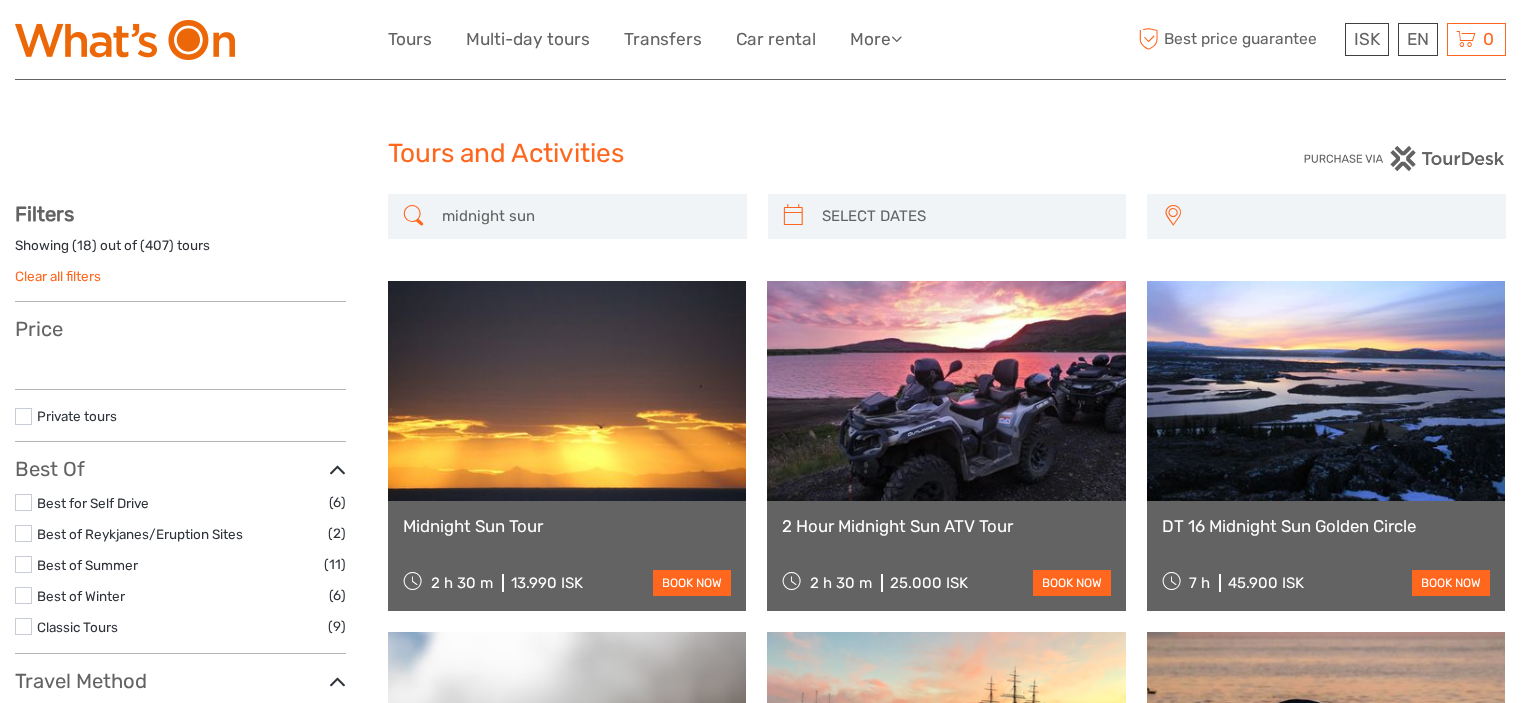 select 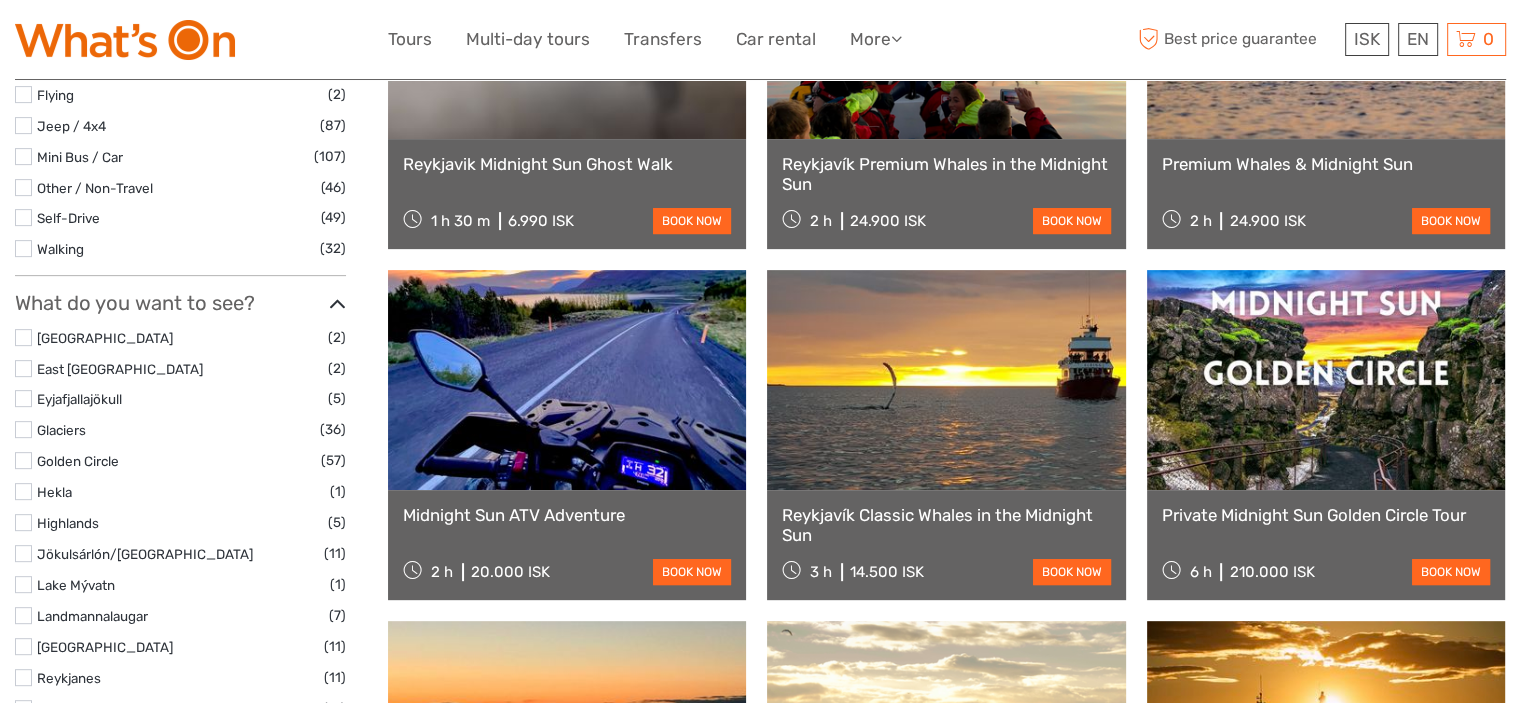 select 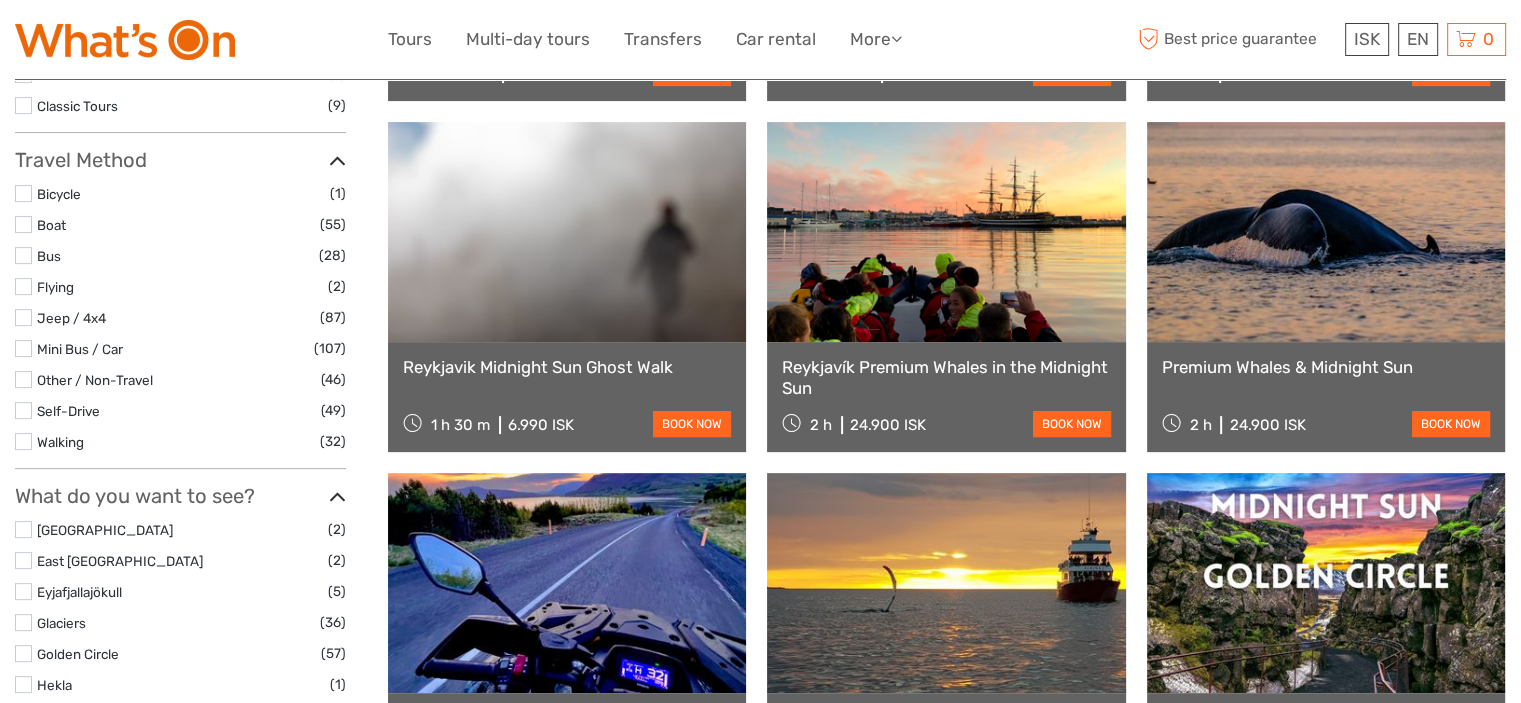 scroll, scrollTop: 313, scrollLeft: 0, axis: vertical 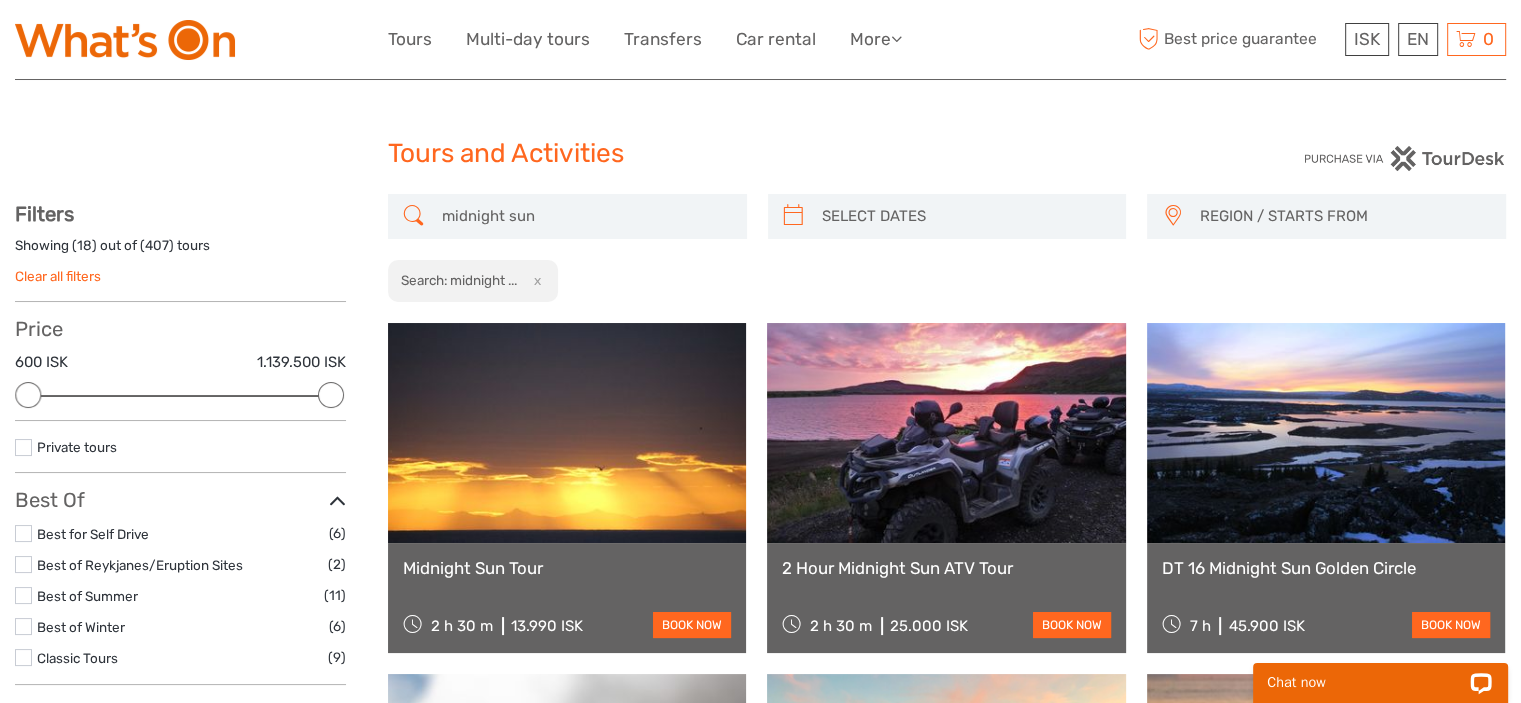 click at bounding box center (946, 433) 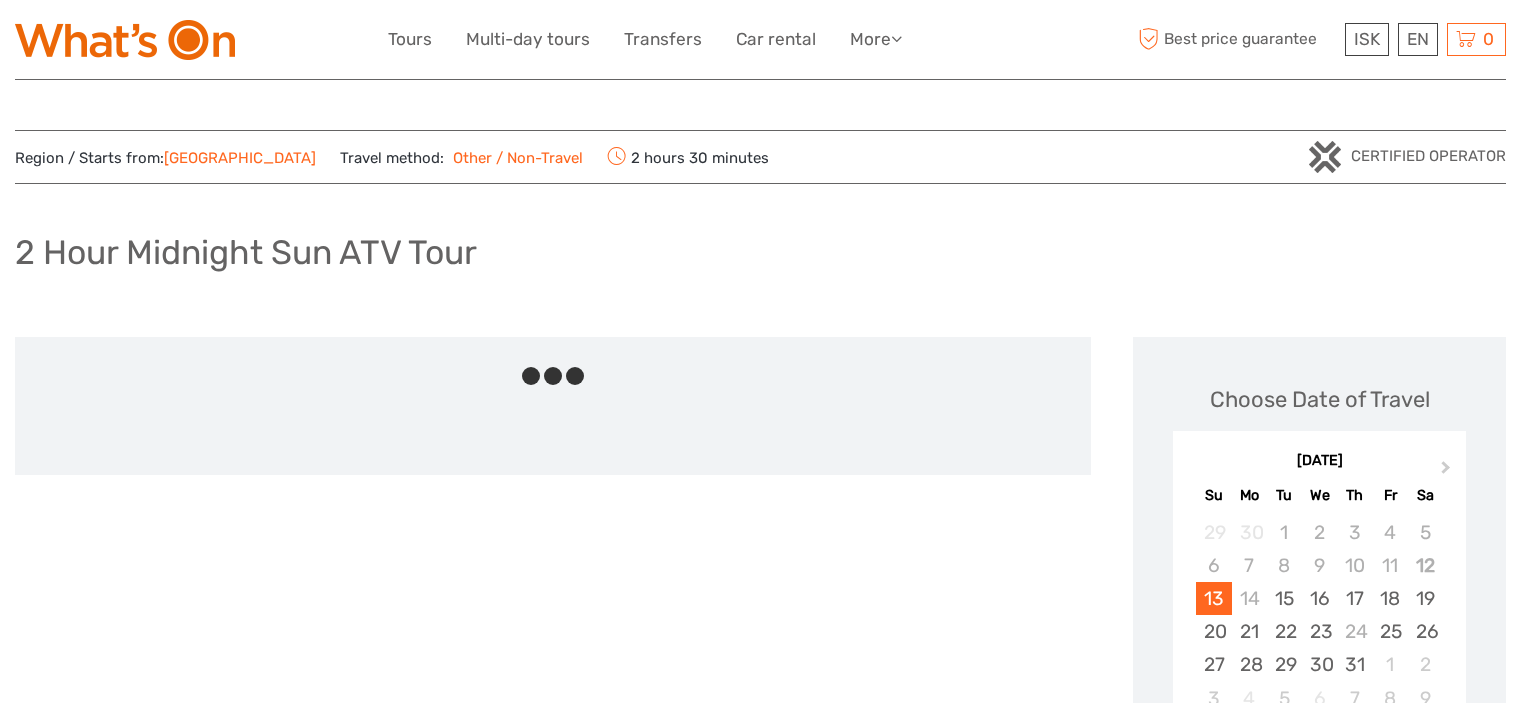 scroll, scrollTop: 0, scrollLeft: 0, axis: both 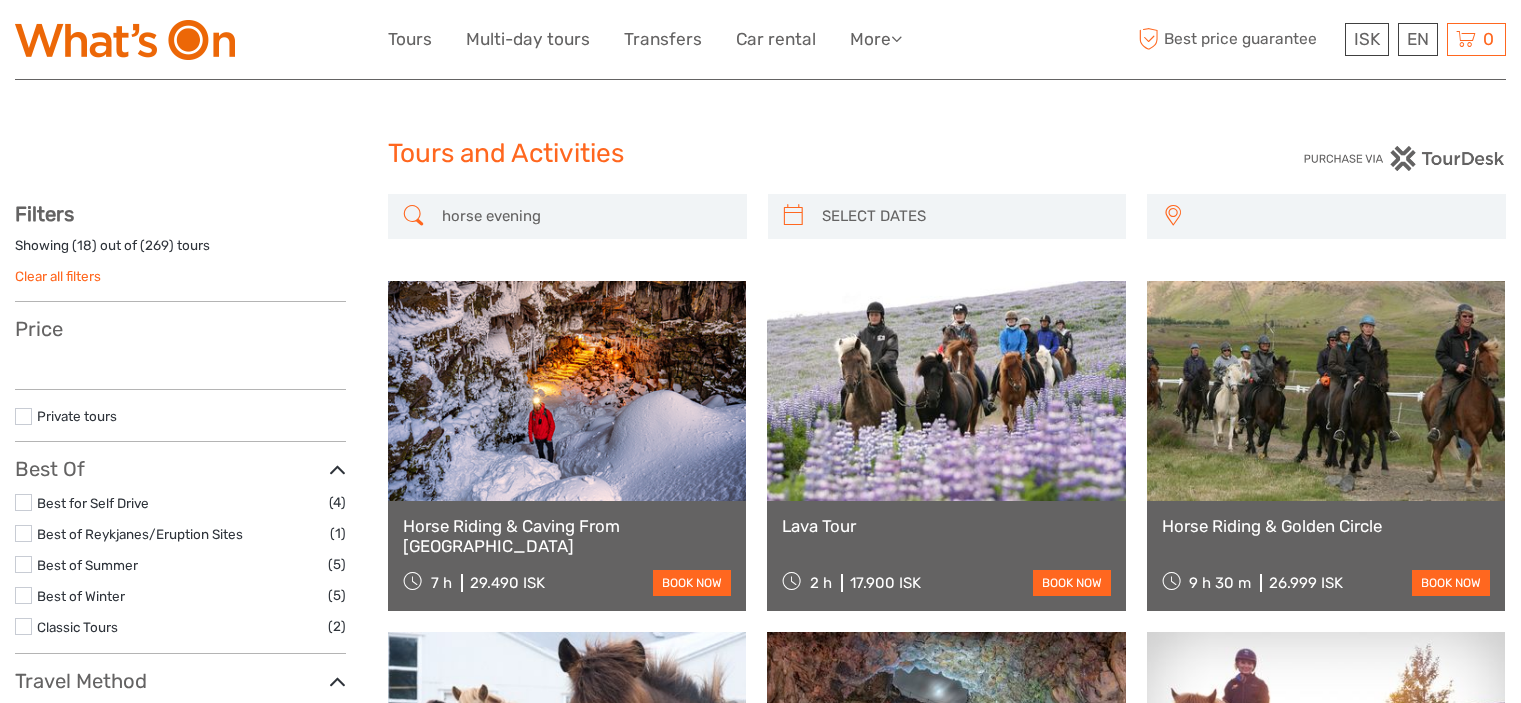 select 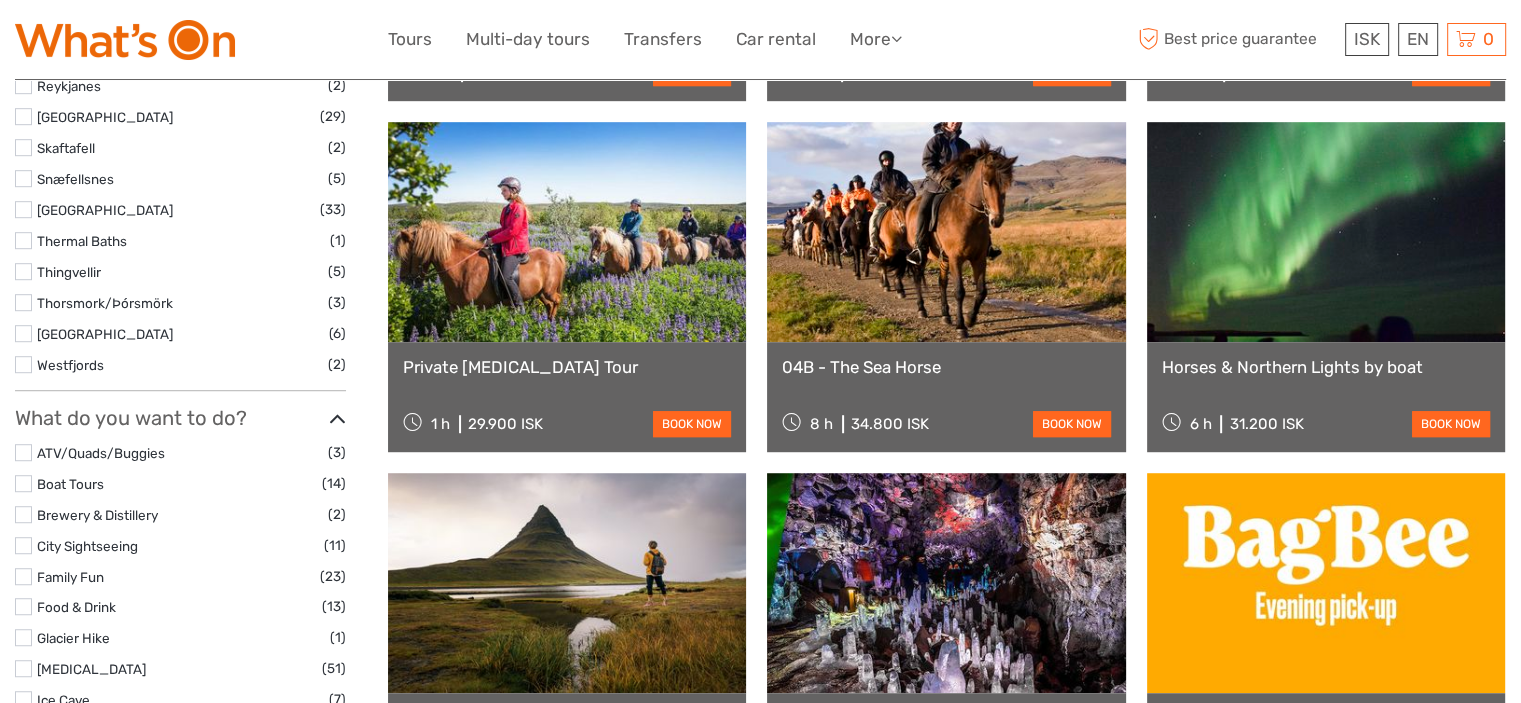 select 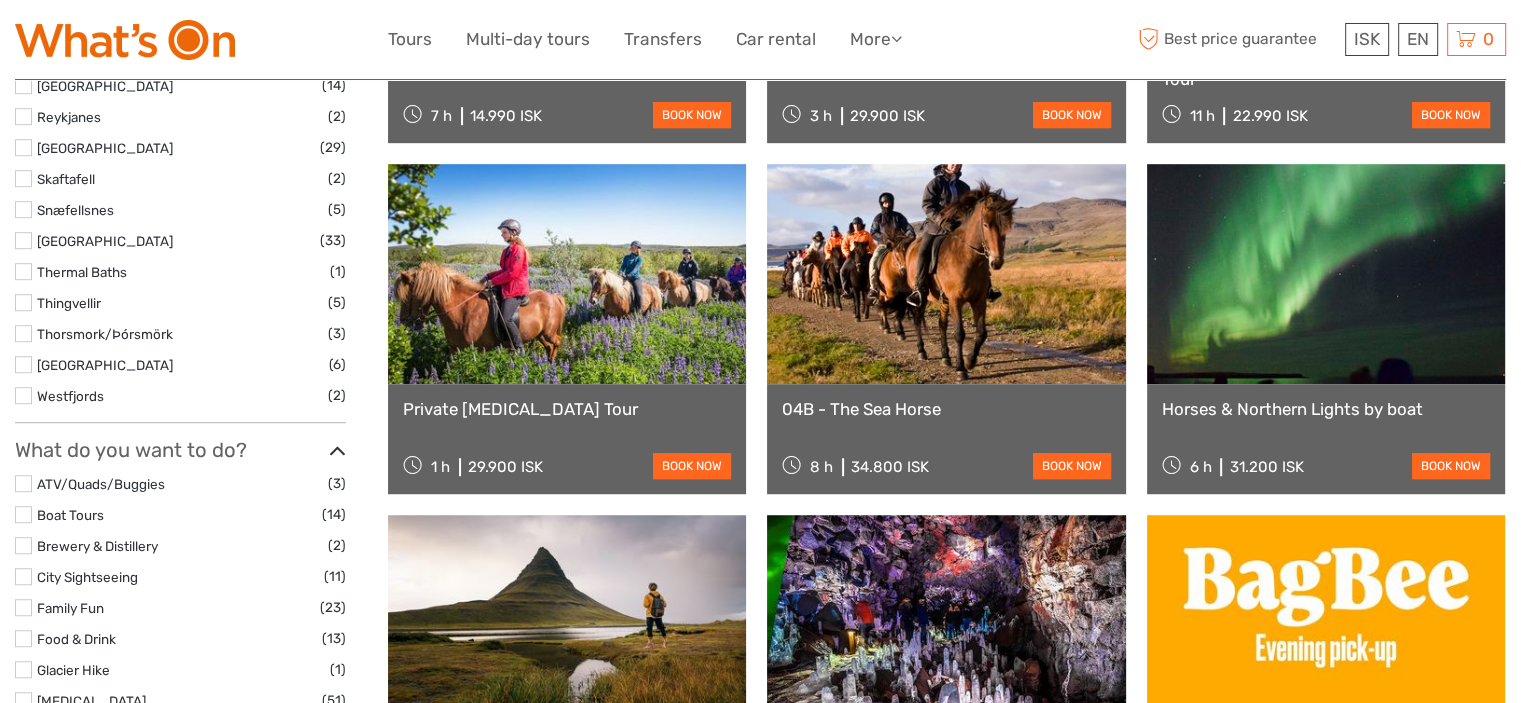 scroll, scrollTop: 912, scrollLeft: 0, axis: vertical 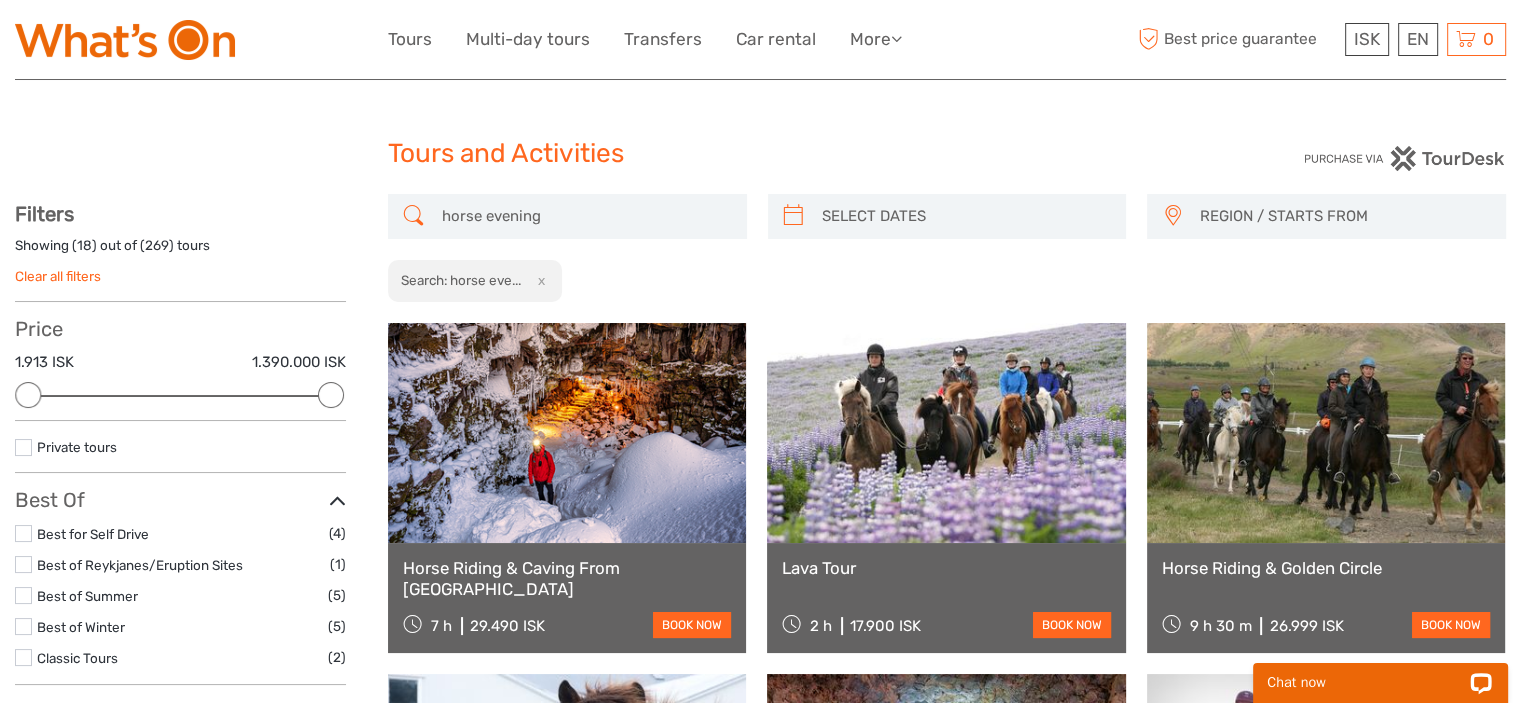 click on "horse evening" at bounding box center [585, 216] 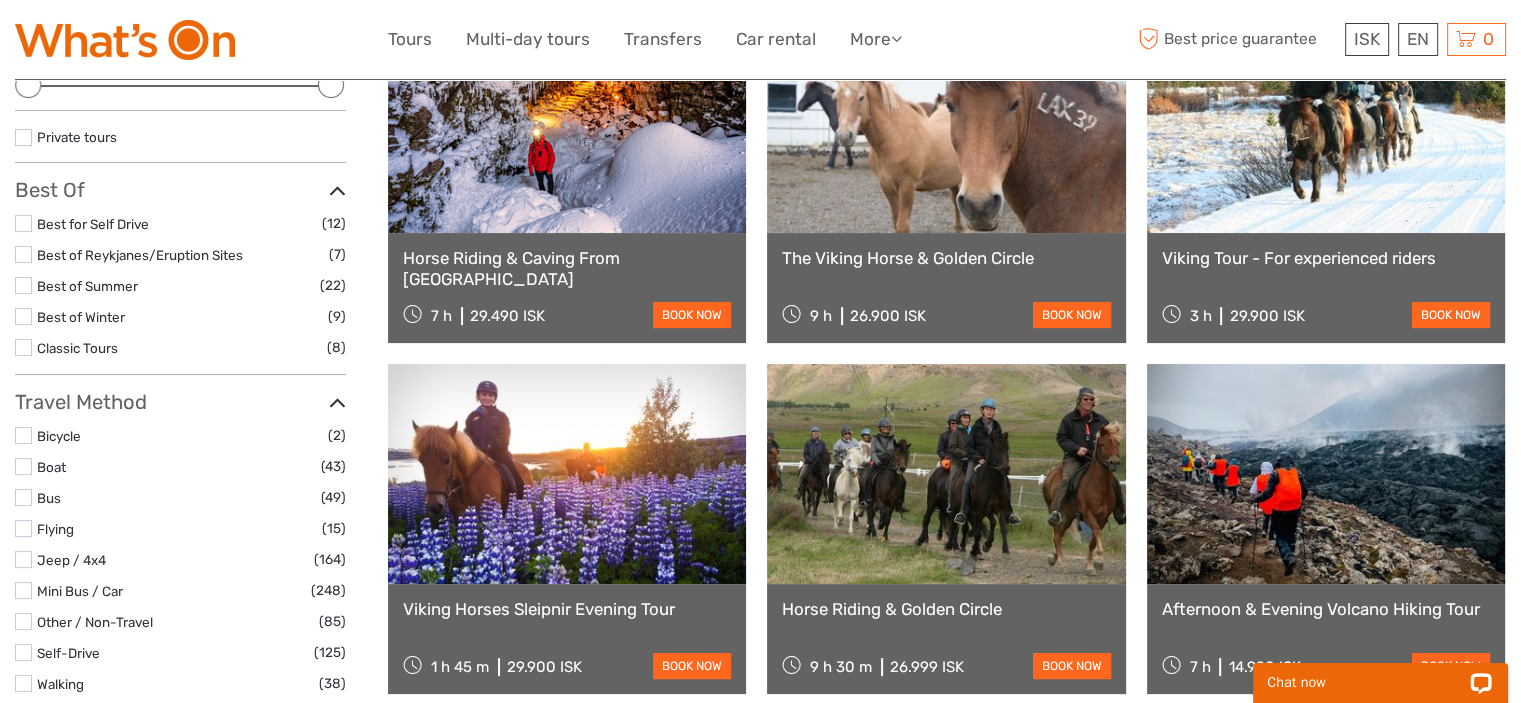 scroll, scrollTop: 313, scrollLeft: 0, axis: vertical 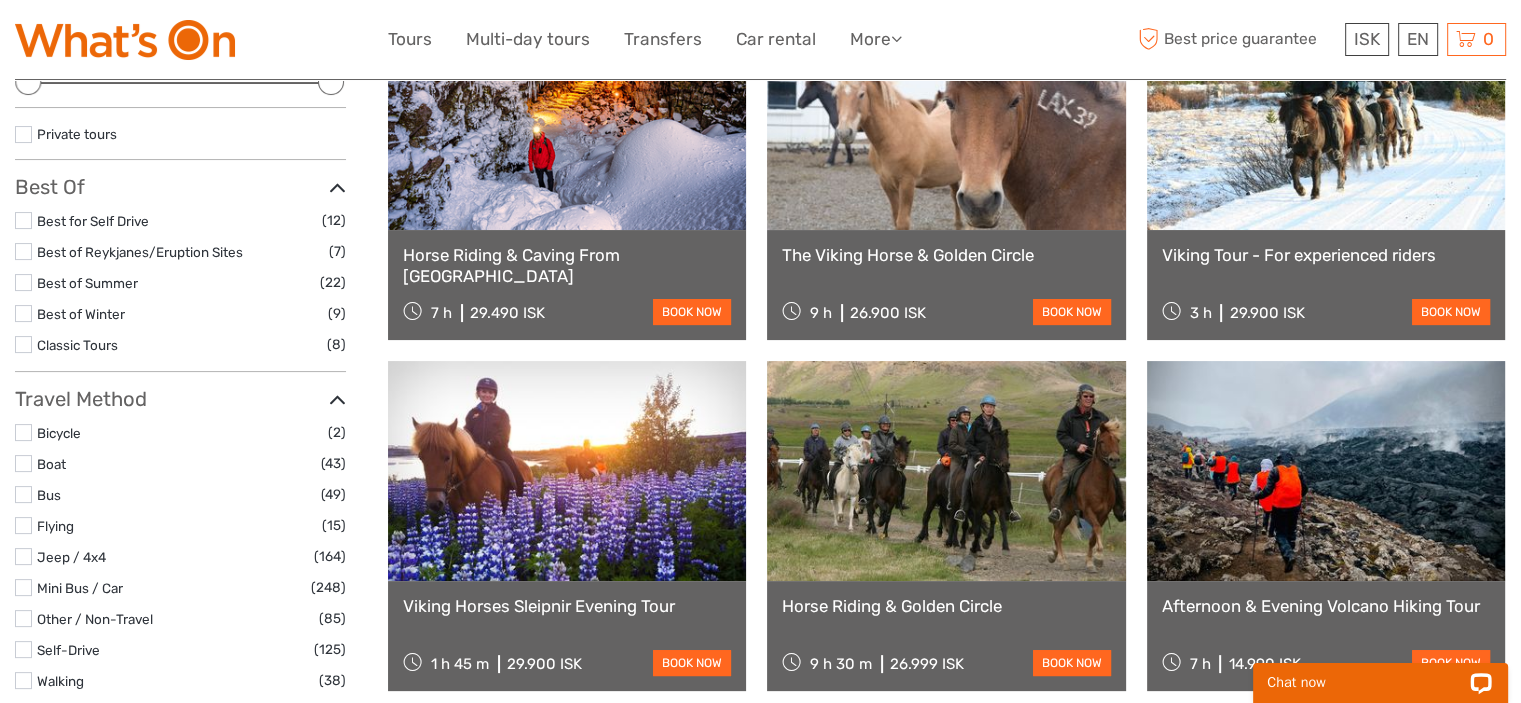 type on "horse evening viking" 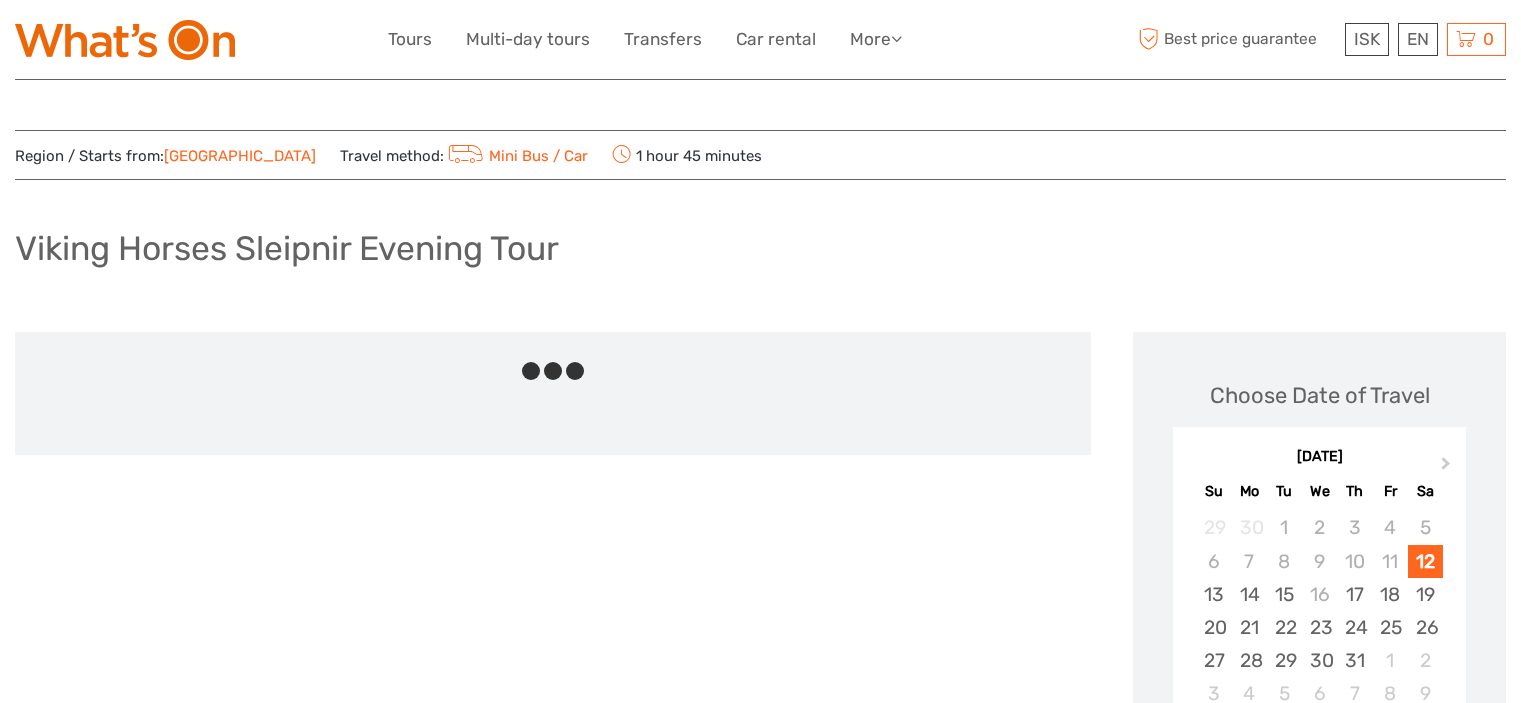 scroll, scrollTop: 0, scrollLeft: 0, axis: both 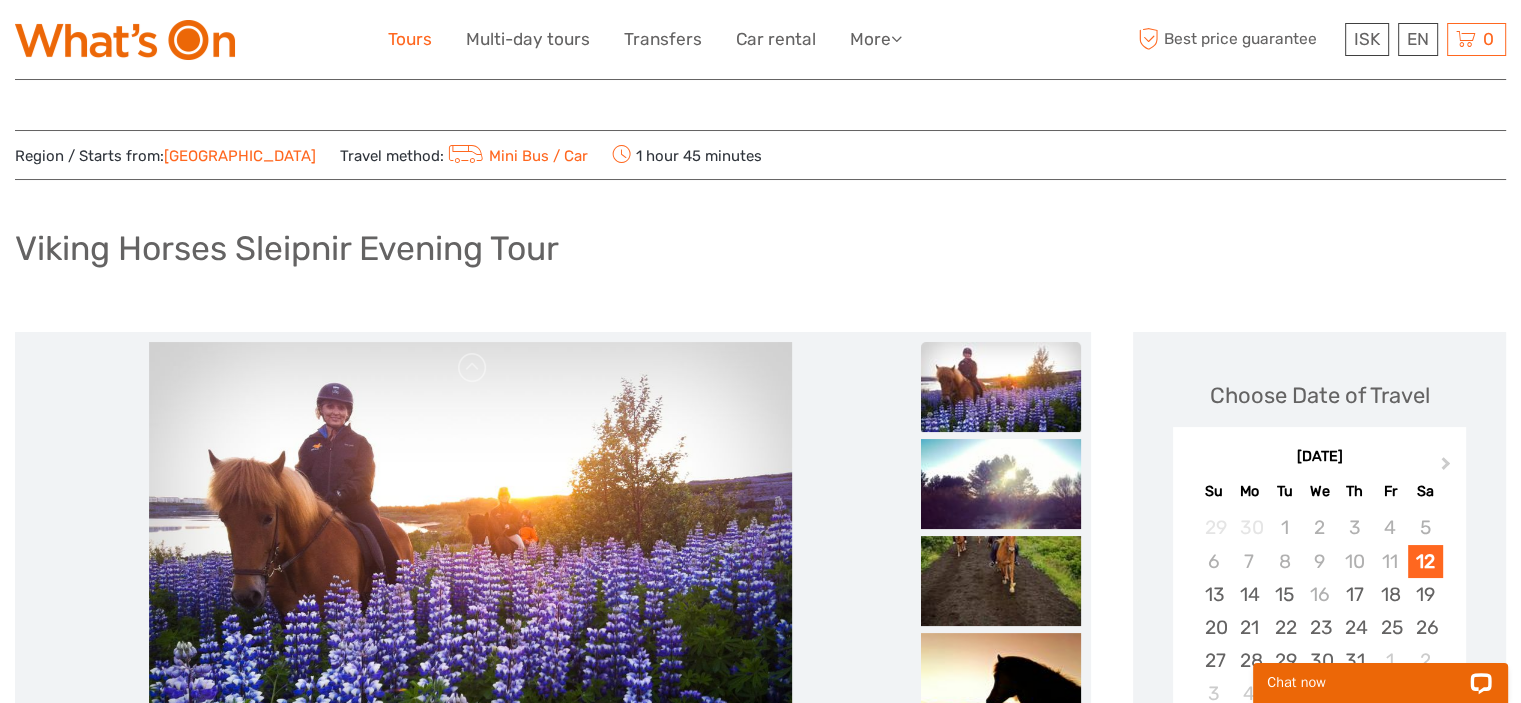 click on "Tours" at bounding box center (410, 39) 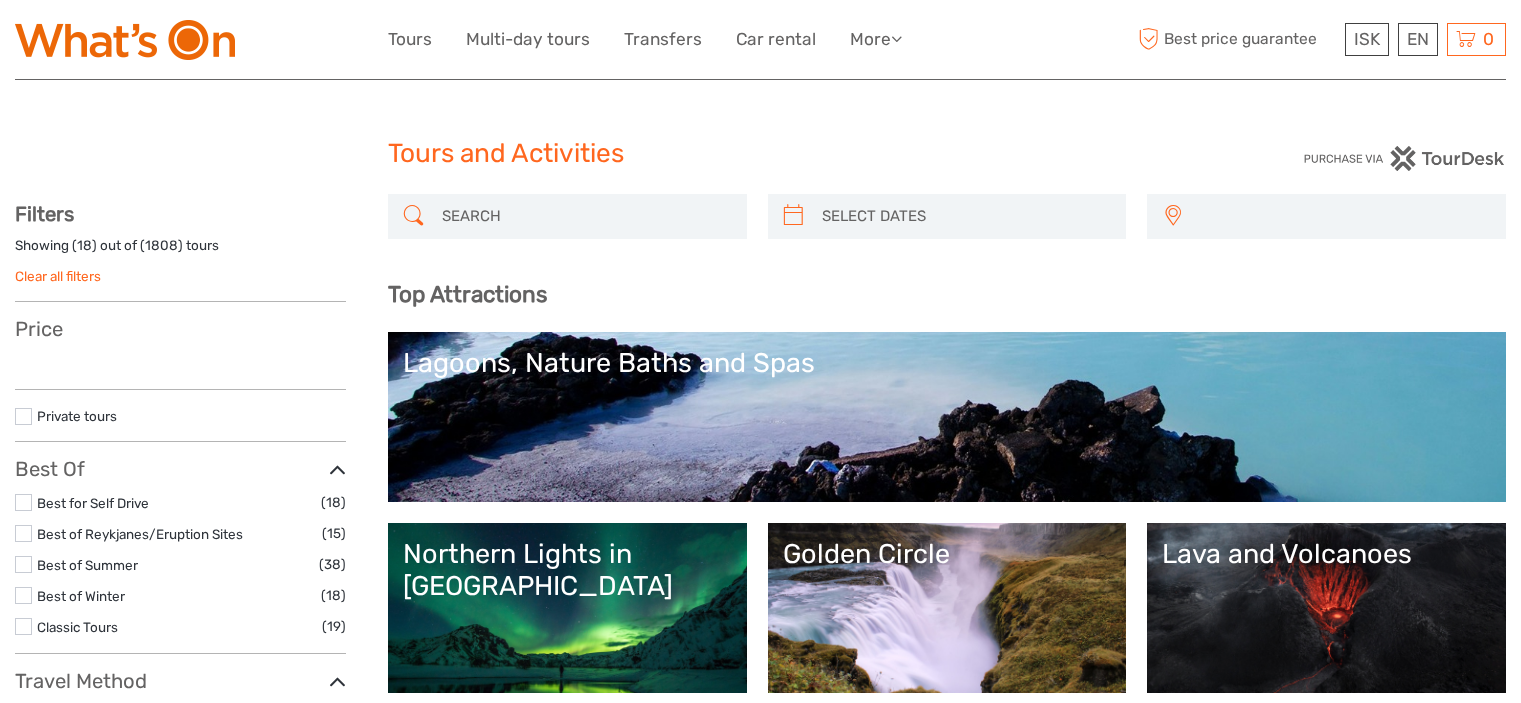 select 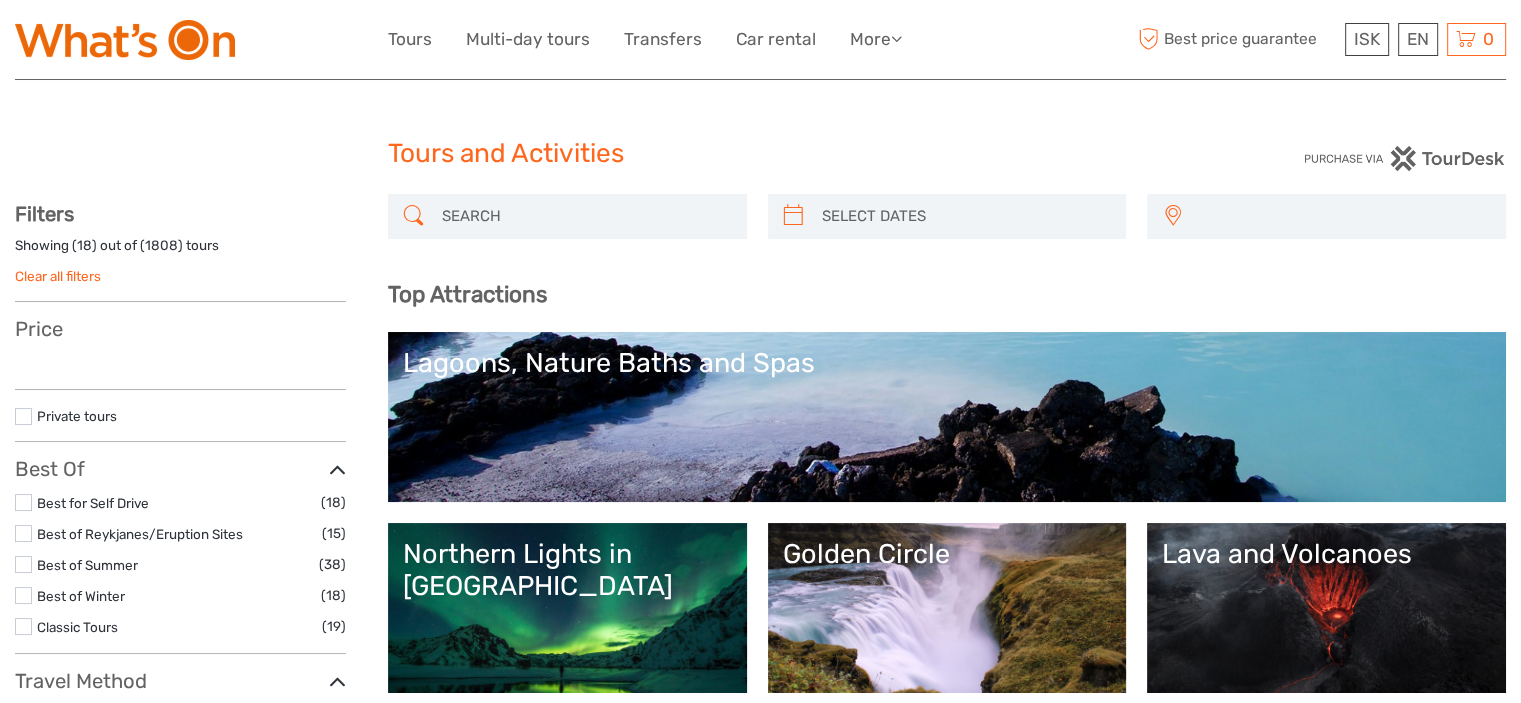 select 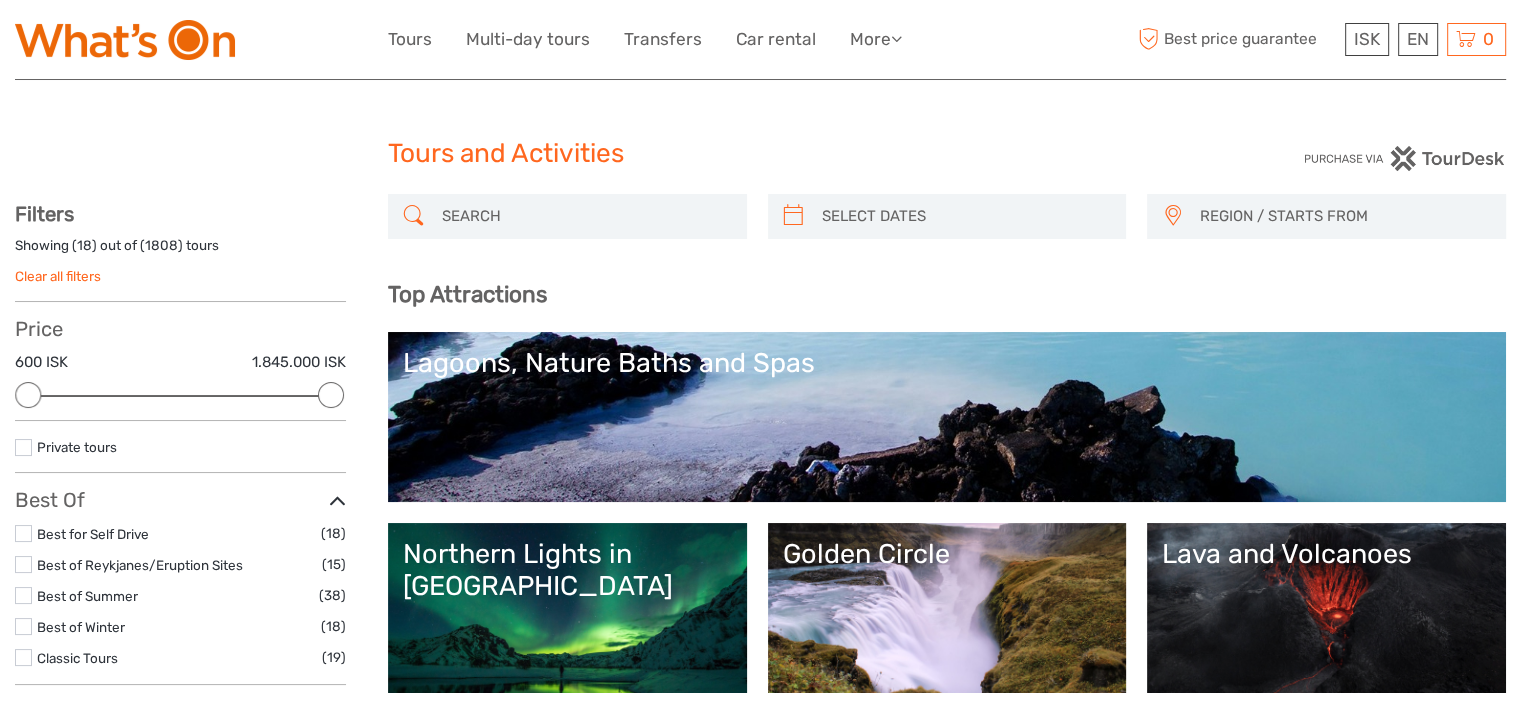 scroll, scrollTop: 0, scrollLeft: 0, axis: both 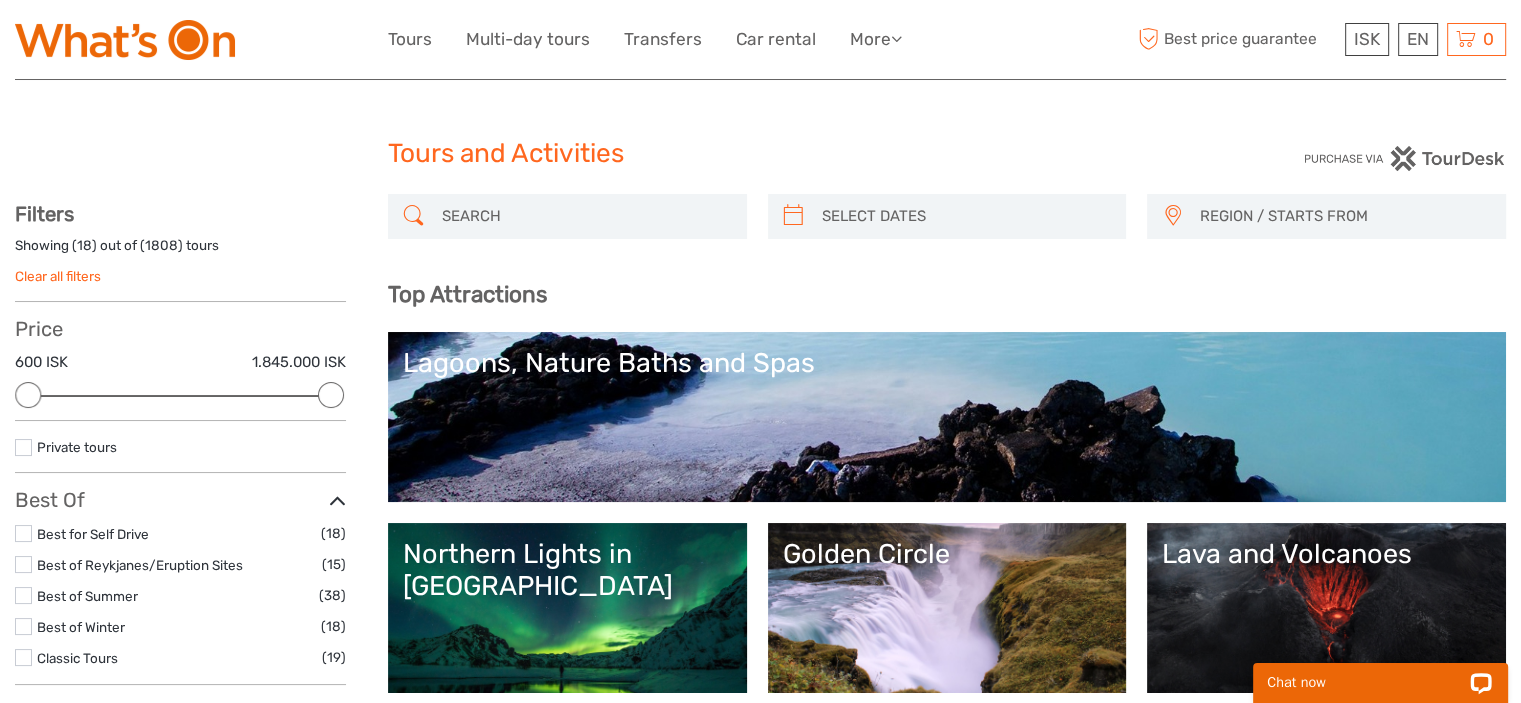 click at bounding box center [585, 216] 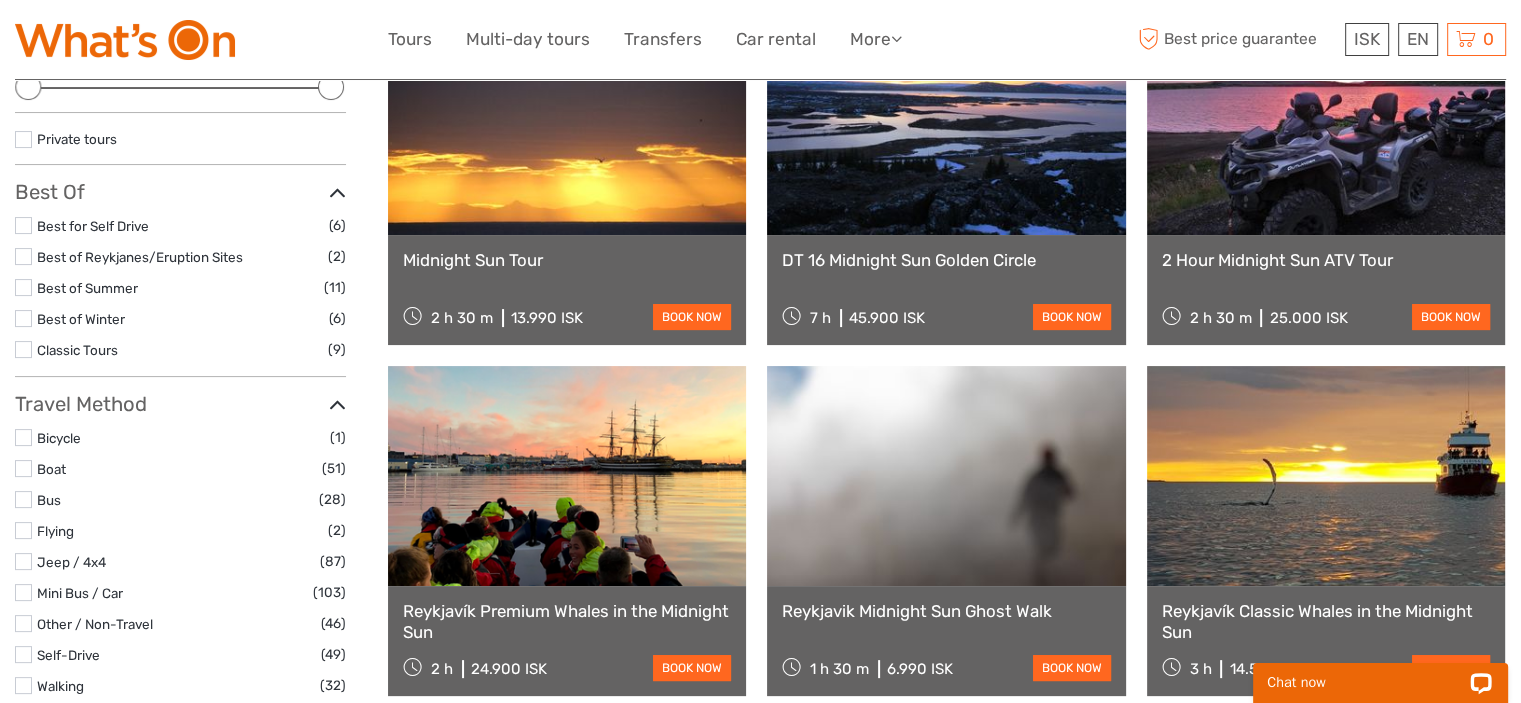 scroll, scrollTop: 413, scrollLeft: 0, axis: vertical 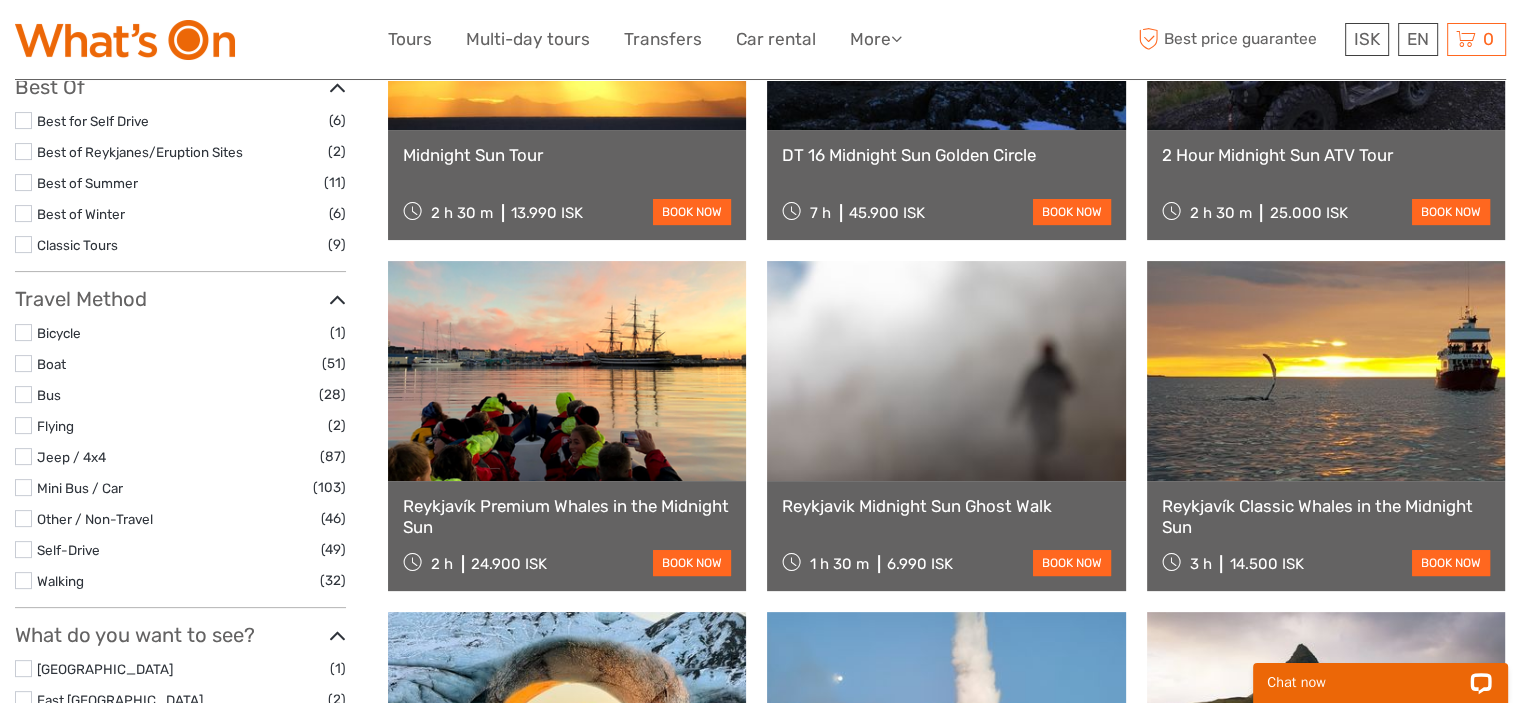 type on "mdnight sun" 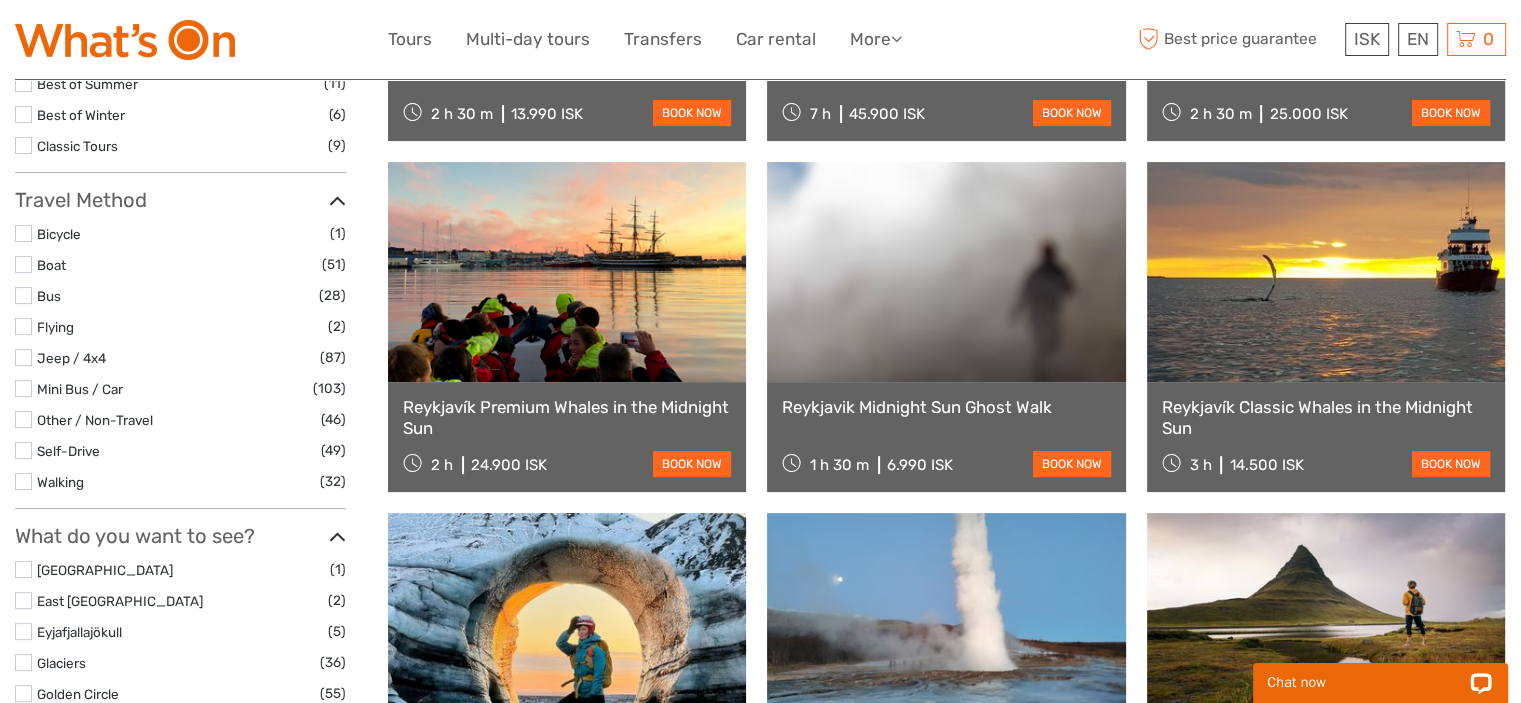 scroll, scrollTop: 513, scrollLeft: 0, axis: vertical 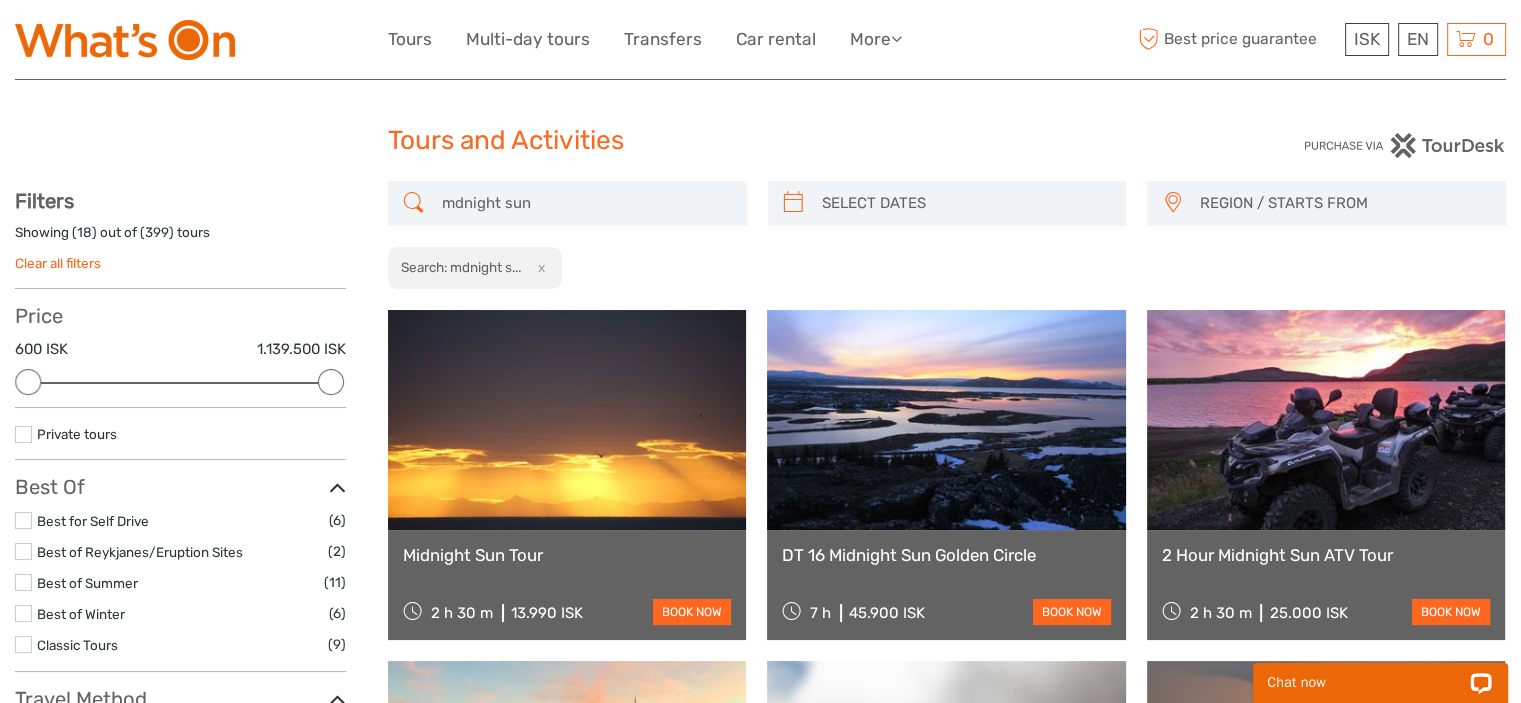 click at bounding box center (946, 420) 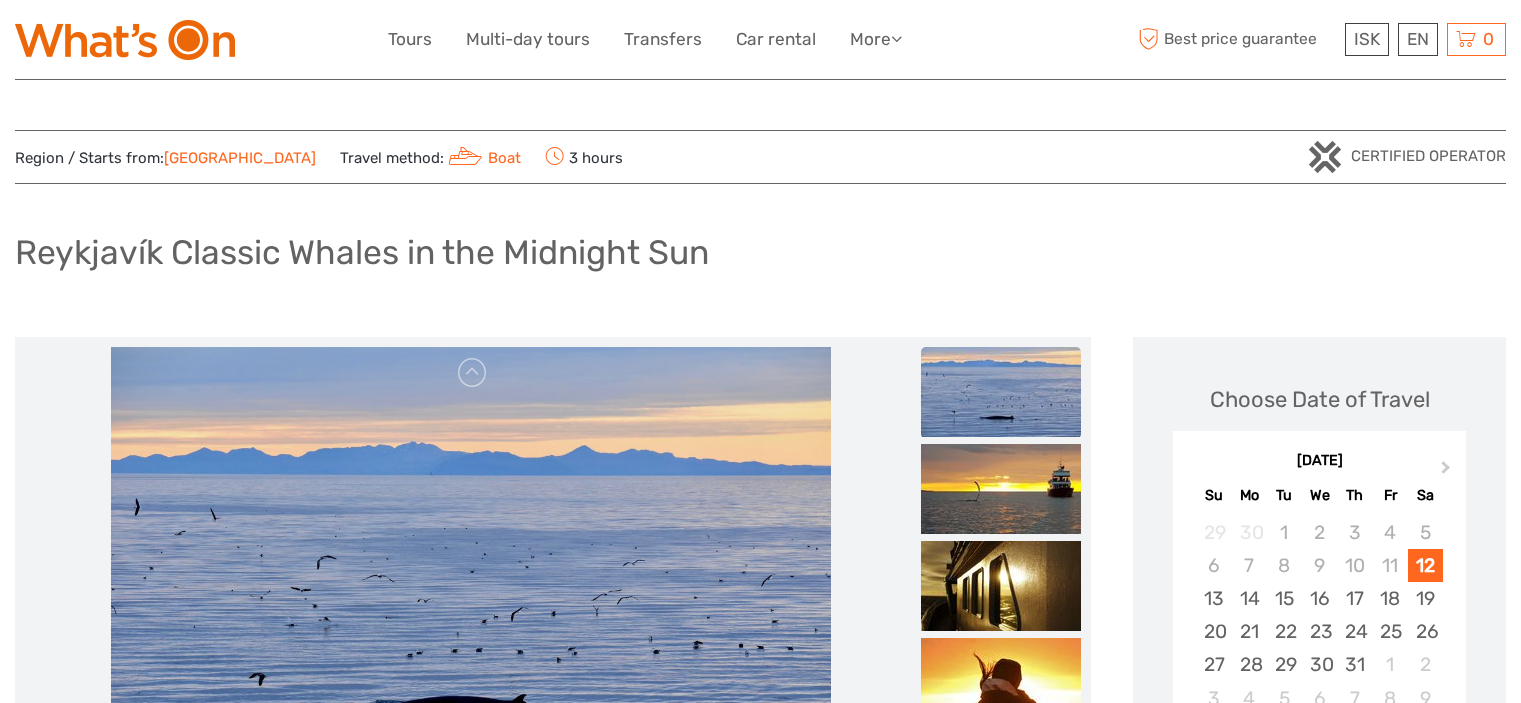 scroll, scrollTop: 0, scrollLeft: 0, axis: both 